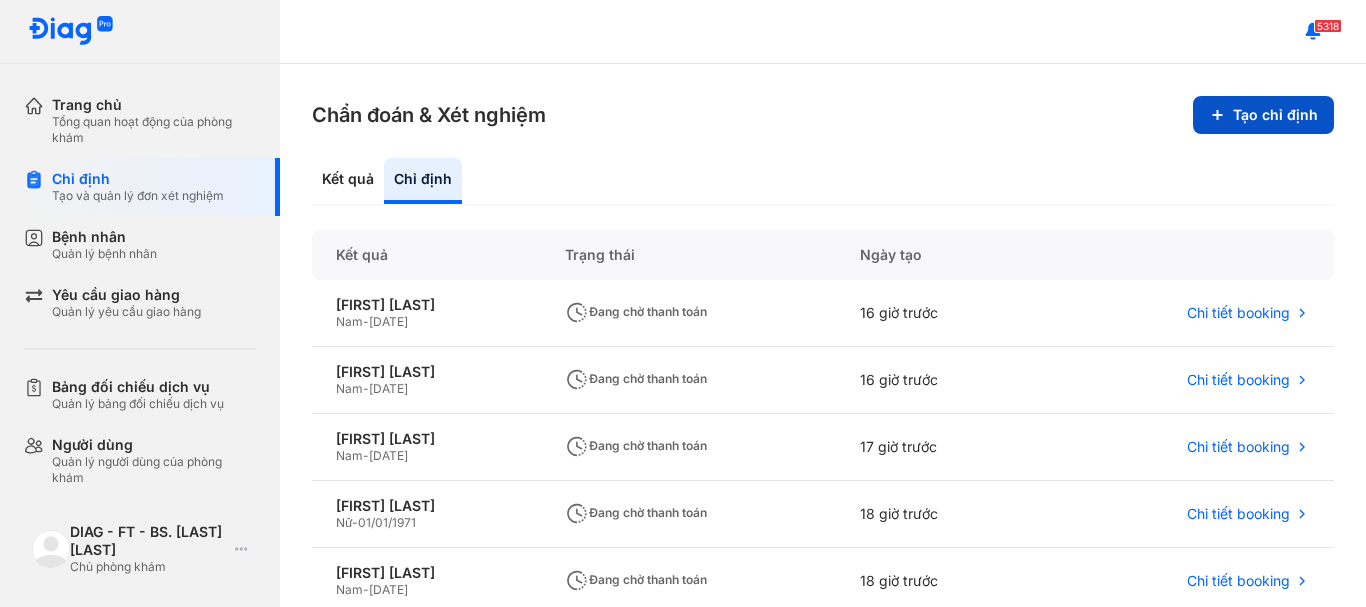scroll, scrollTop: 0, scrollLeft: 0, axis: both 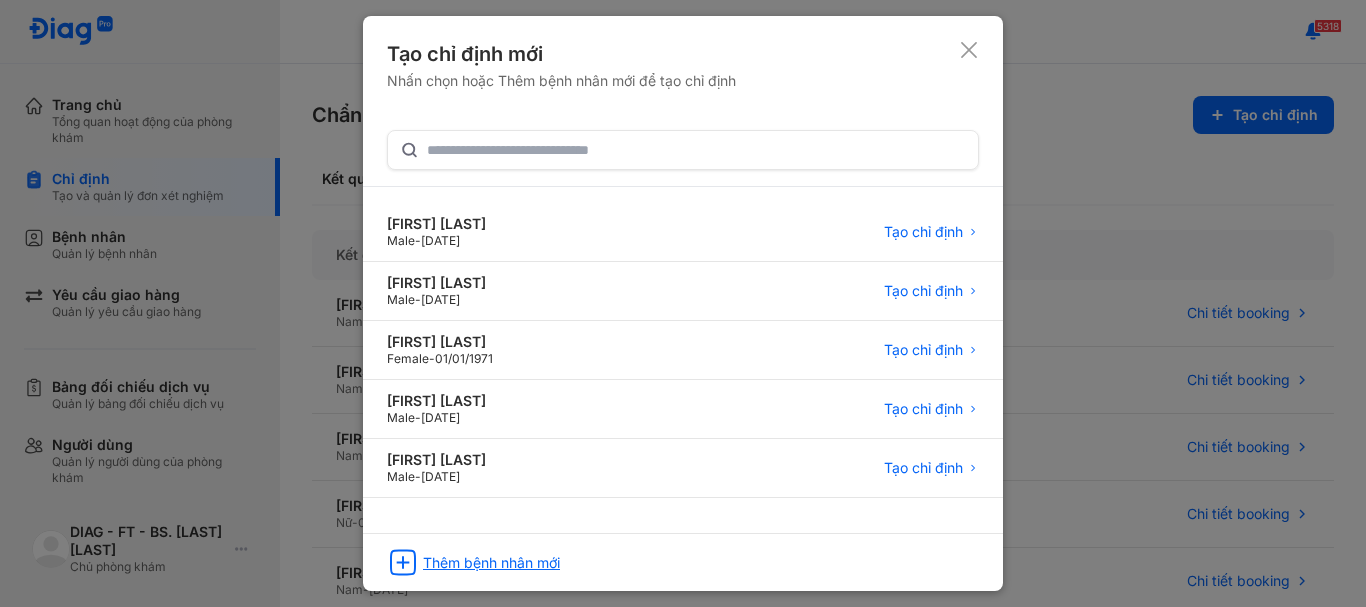click on "Thêm bệnh nhân mới" at bounding box center [491, 563] 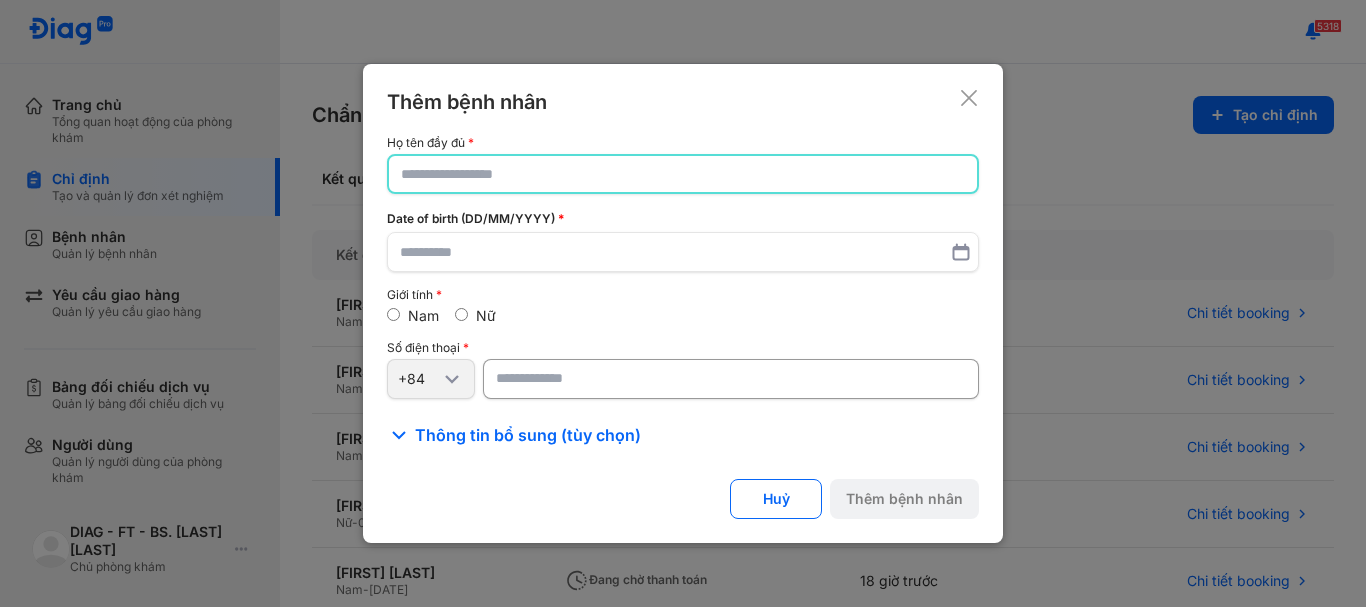 click 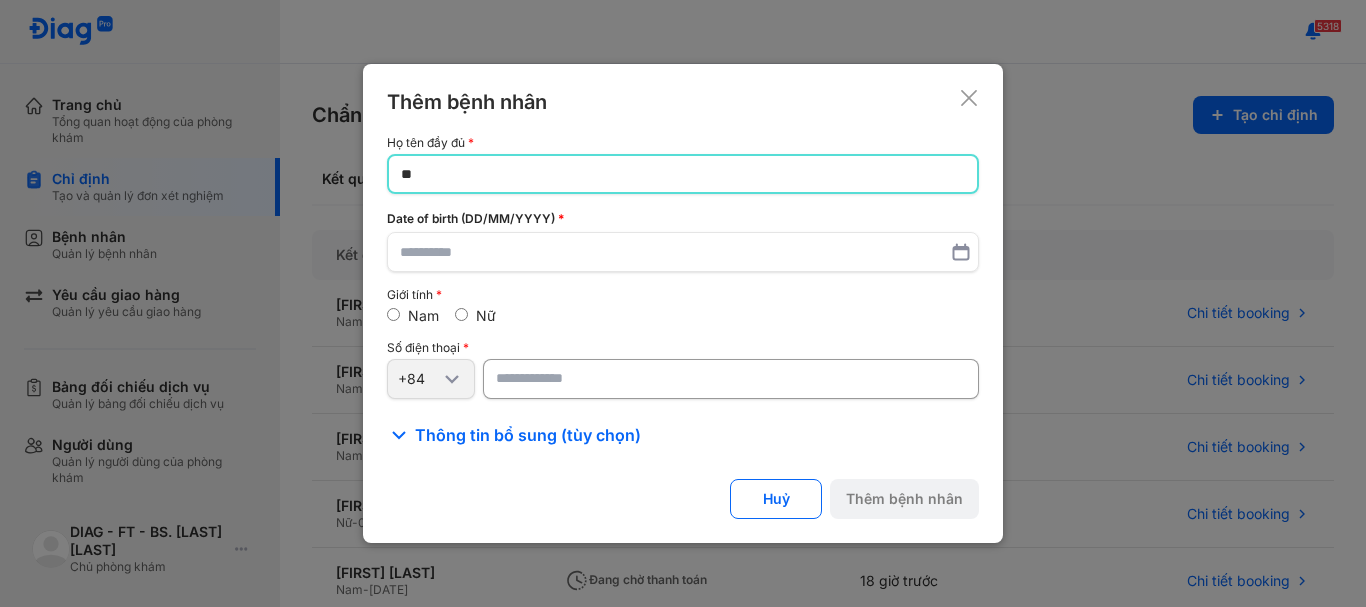 type on "*" 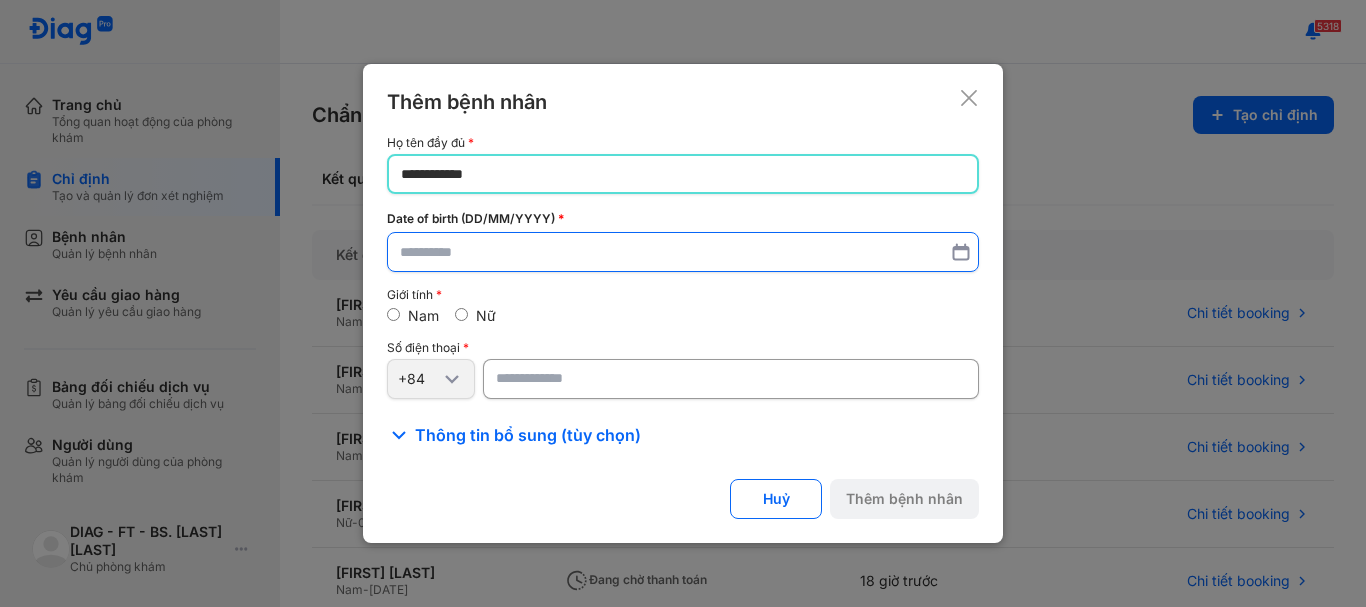 type on "**********" 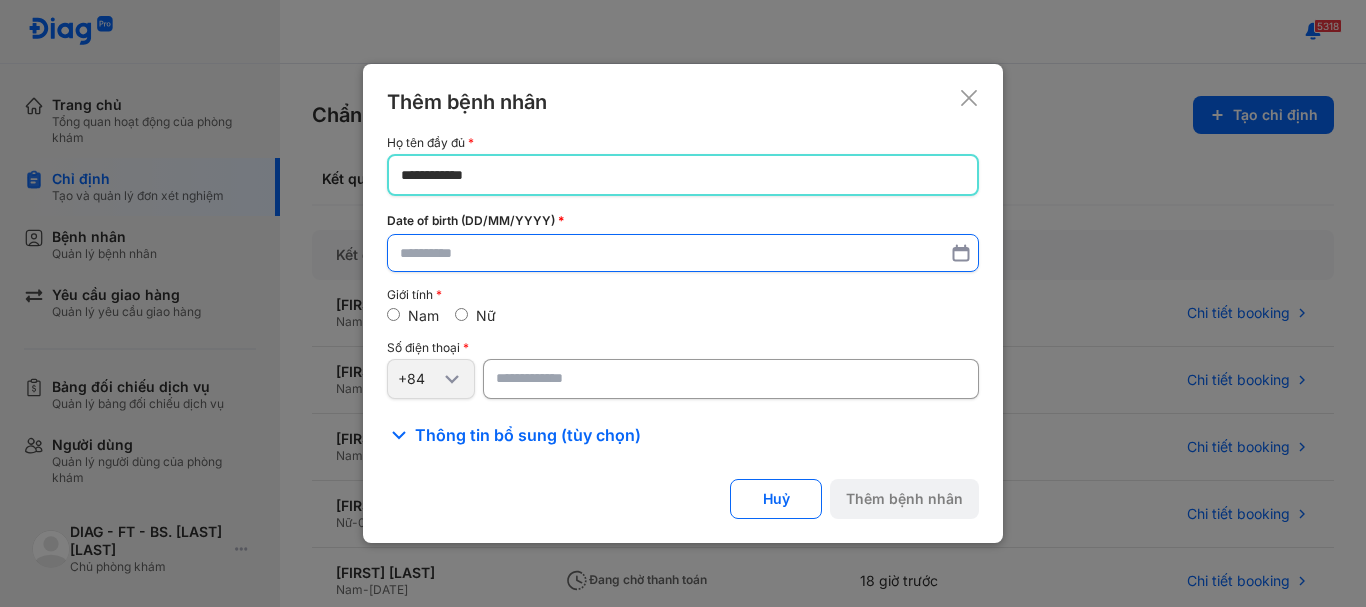 click at bounding box center [683, 253] 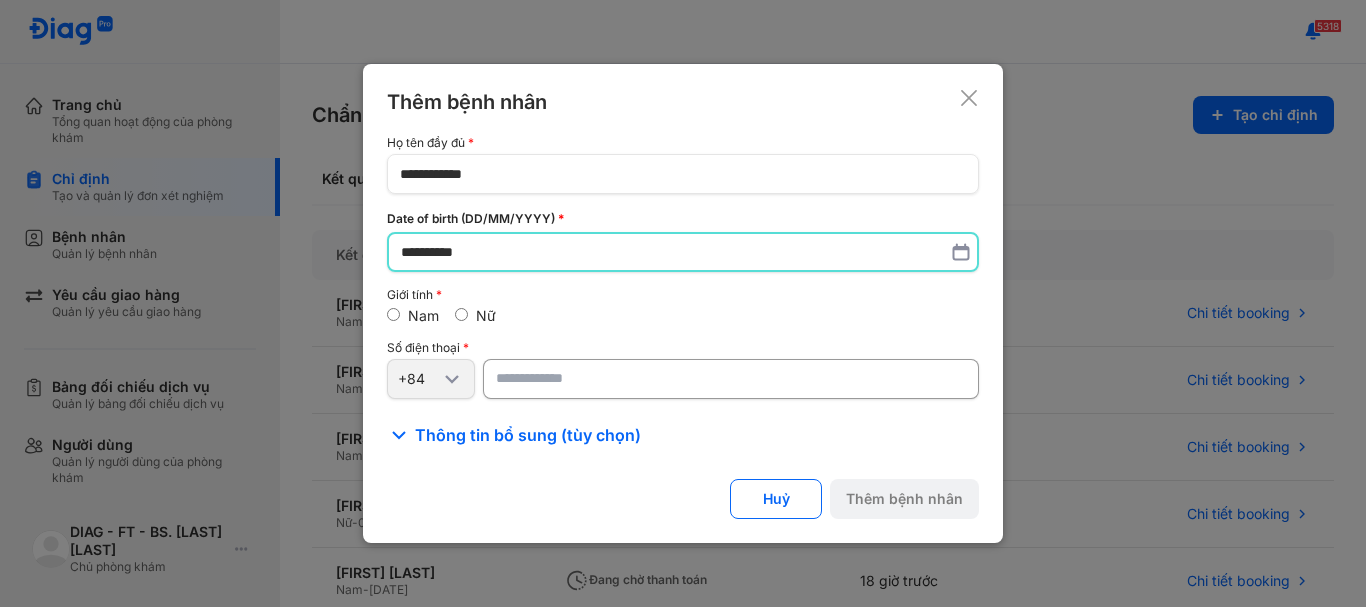 type on "**********" 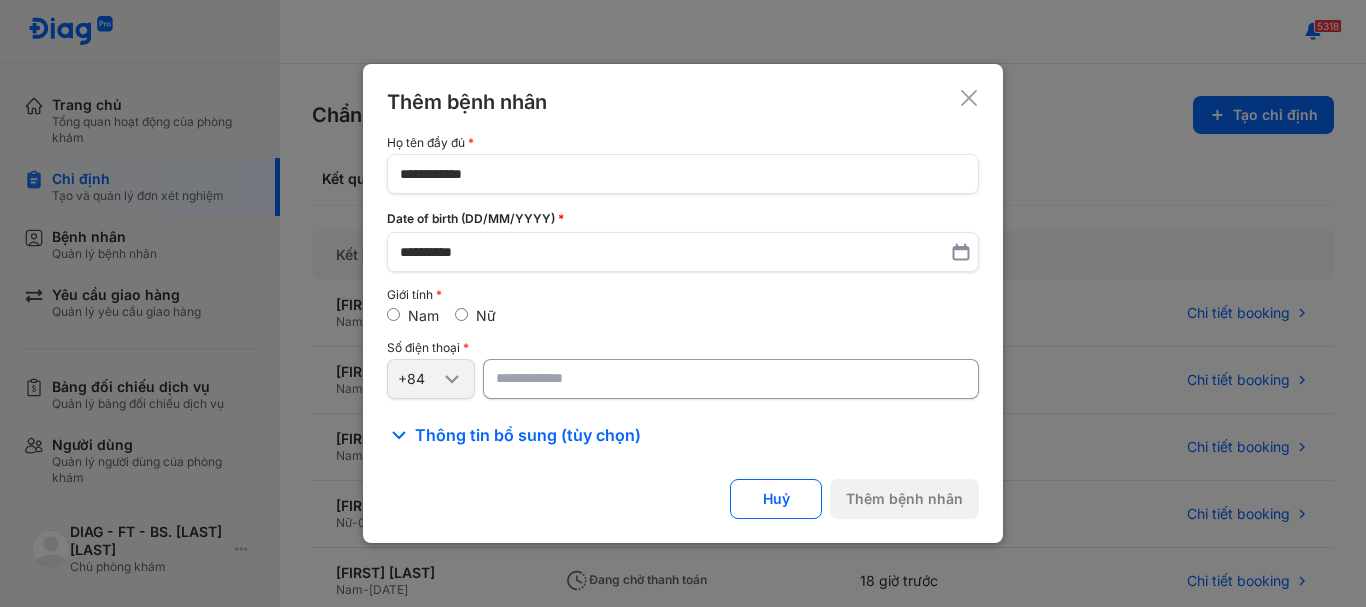 click at bounding box center [731, 379] 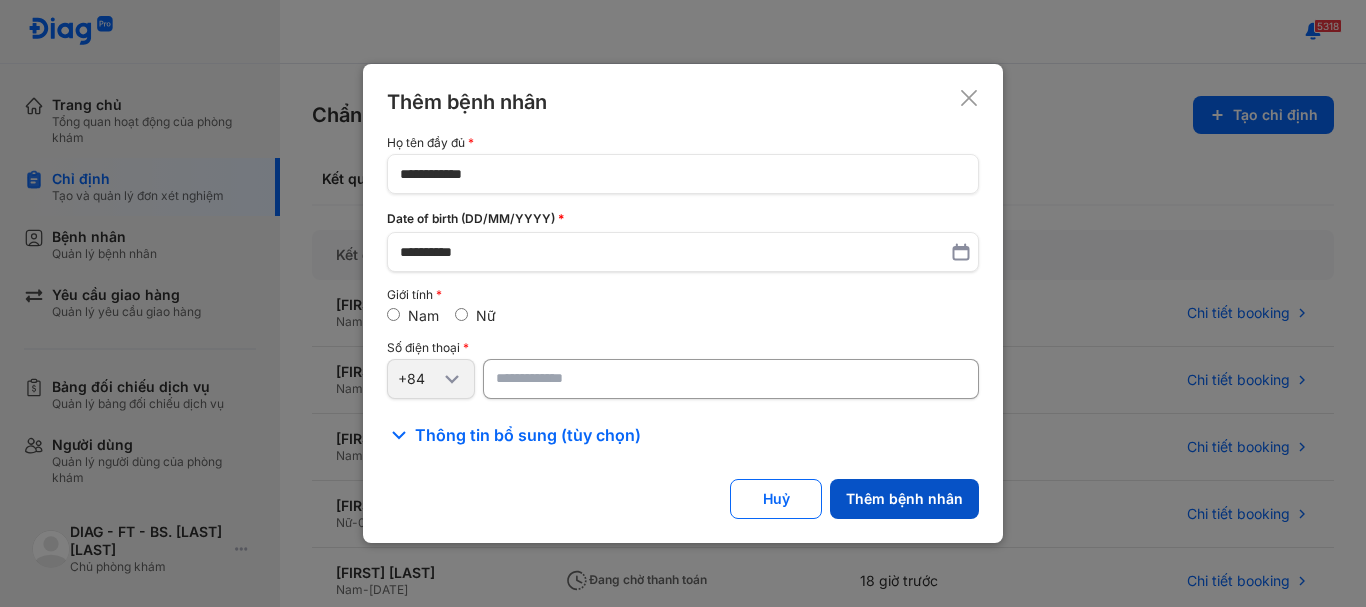 type on "**********" 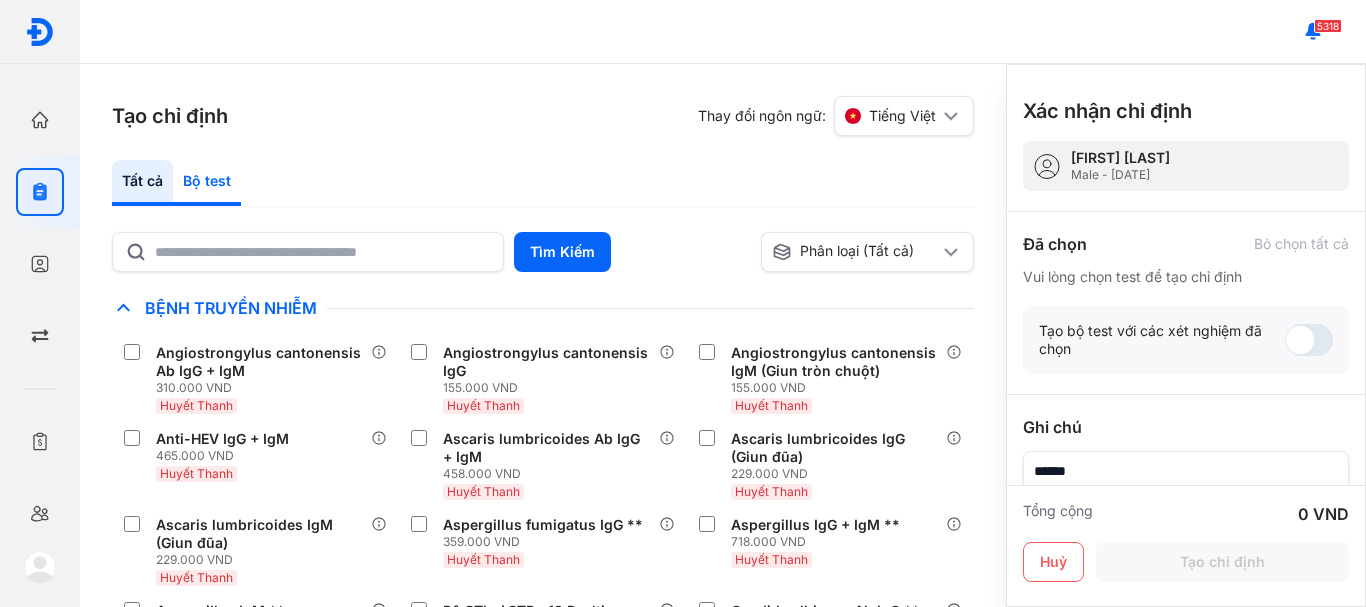 click on "Bộ test" 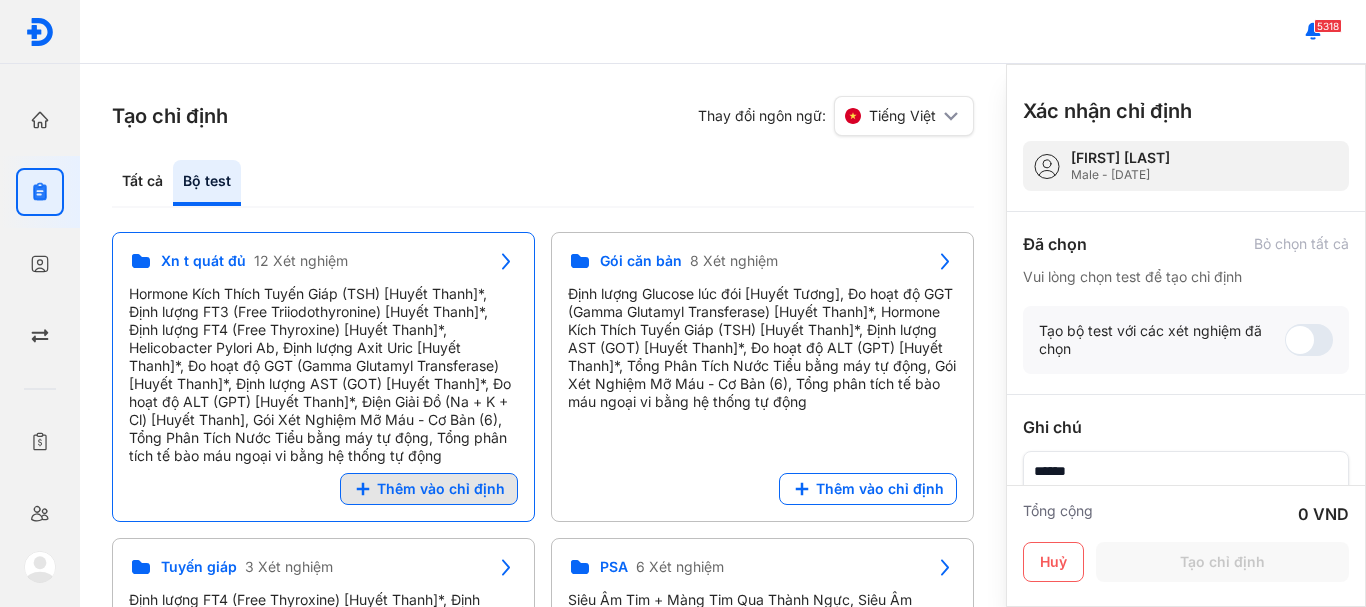 click on "Thêm vào chỉ định" 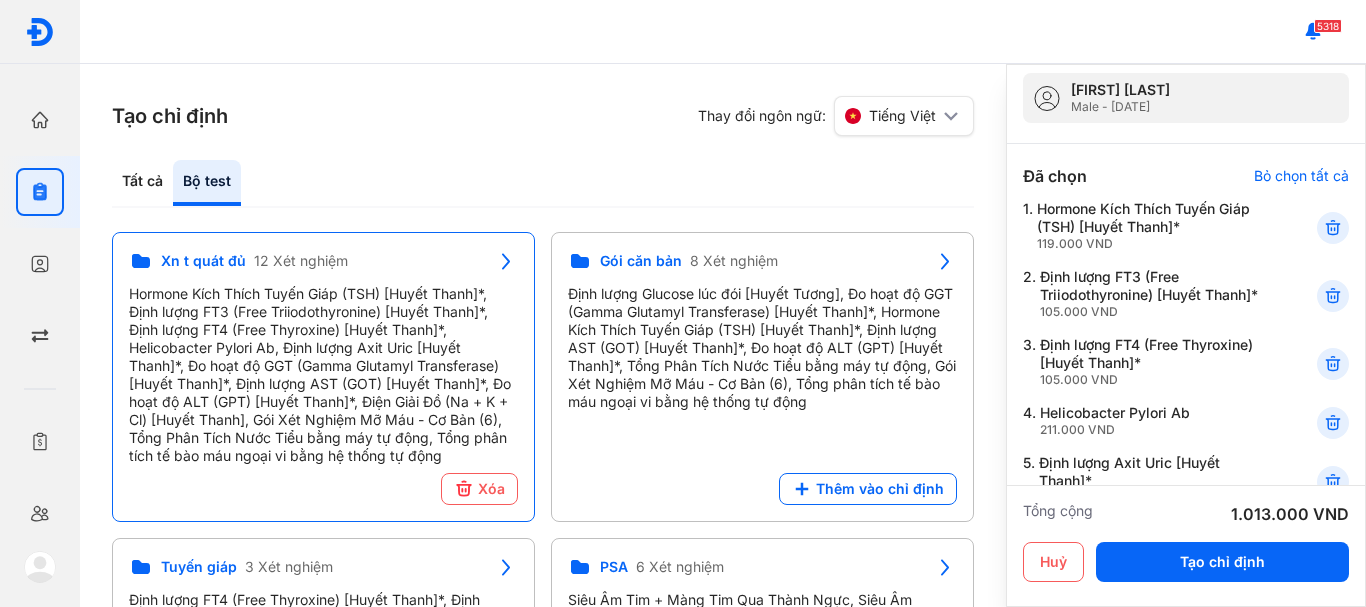 scroll, scrollTop: 100, scrollLeft: 0, axis: vertical 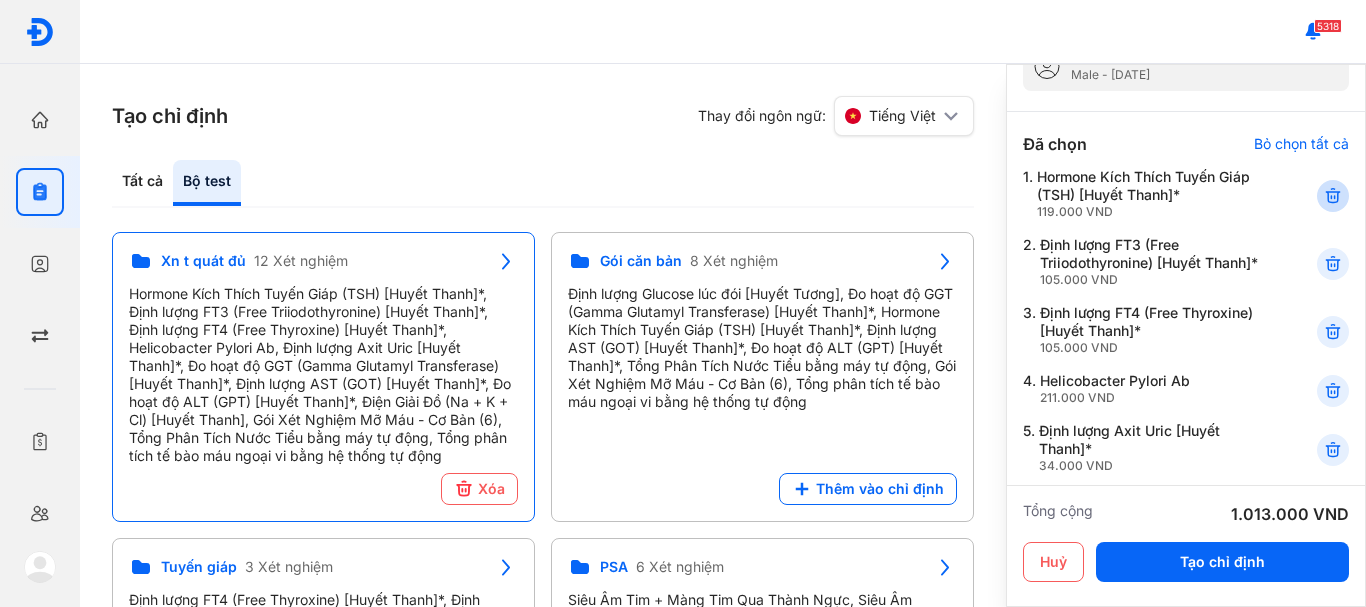 click 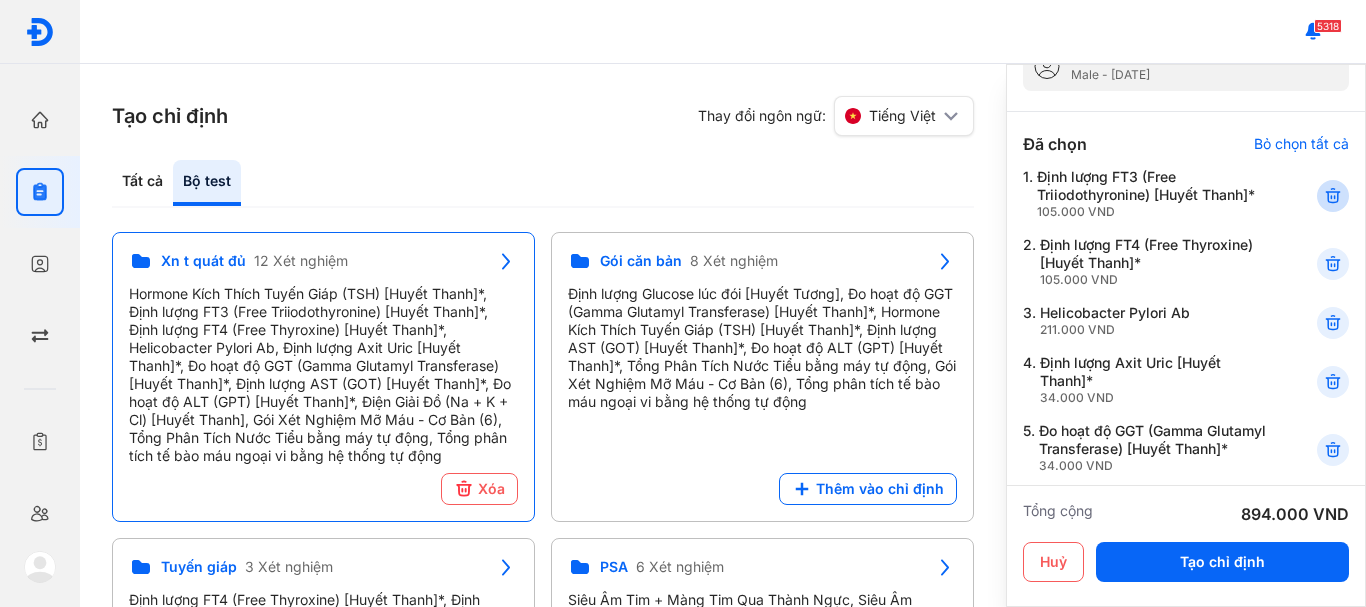 click 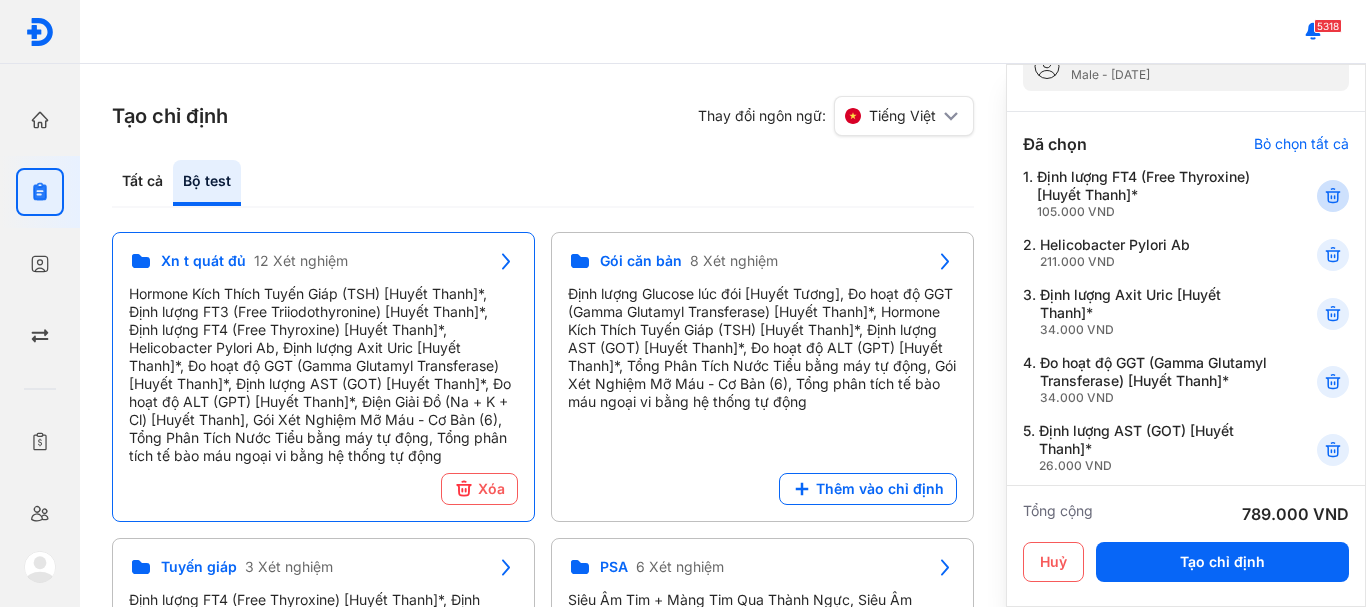 click 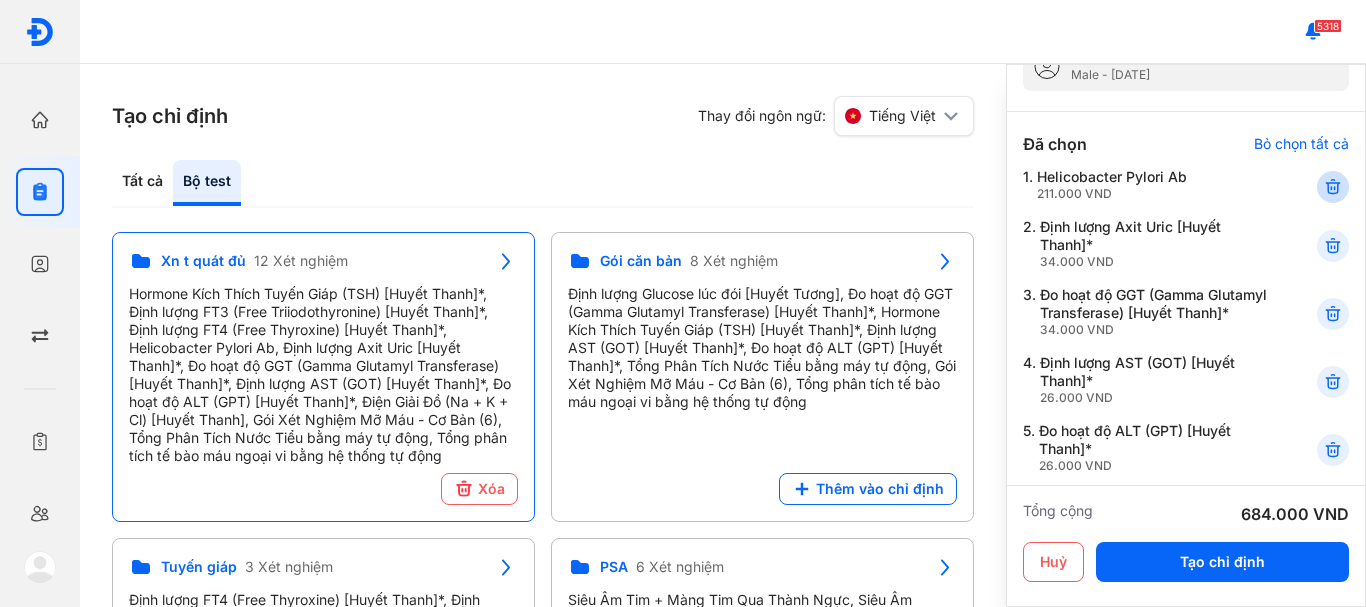 click at bounding box center (1333, 187) 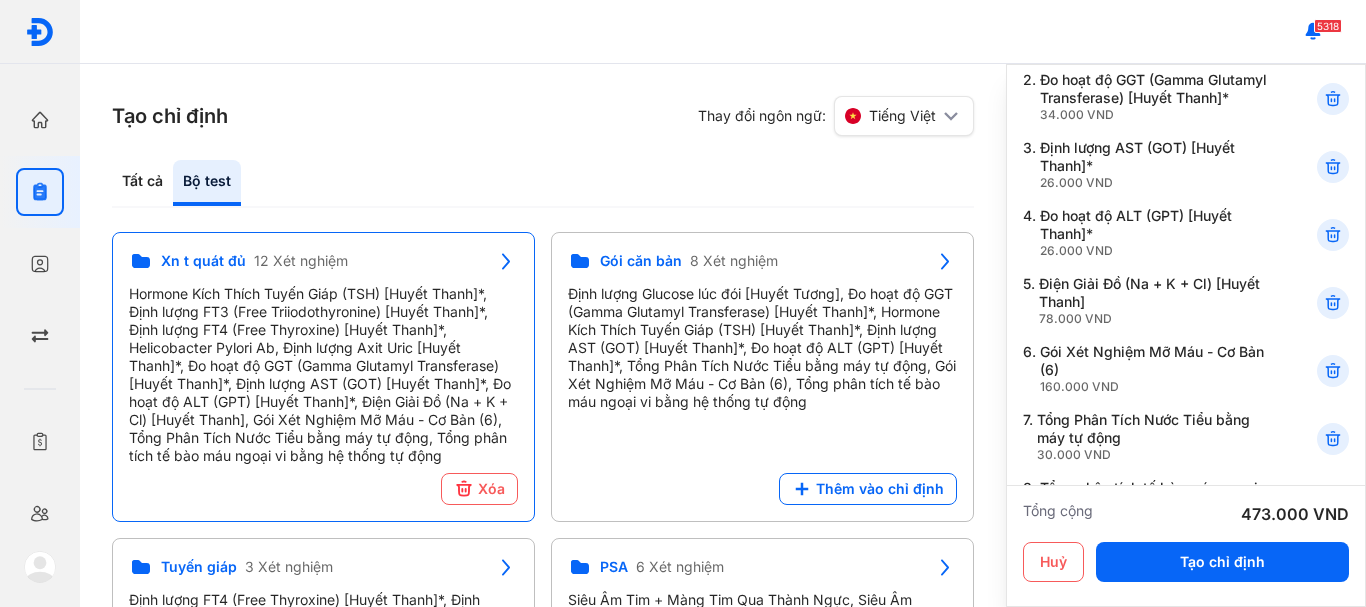 scroll, scrollTop: 300, scrollLeft: 0, axis: vertical 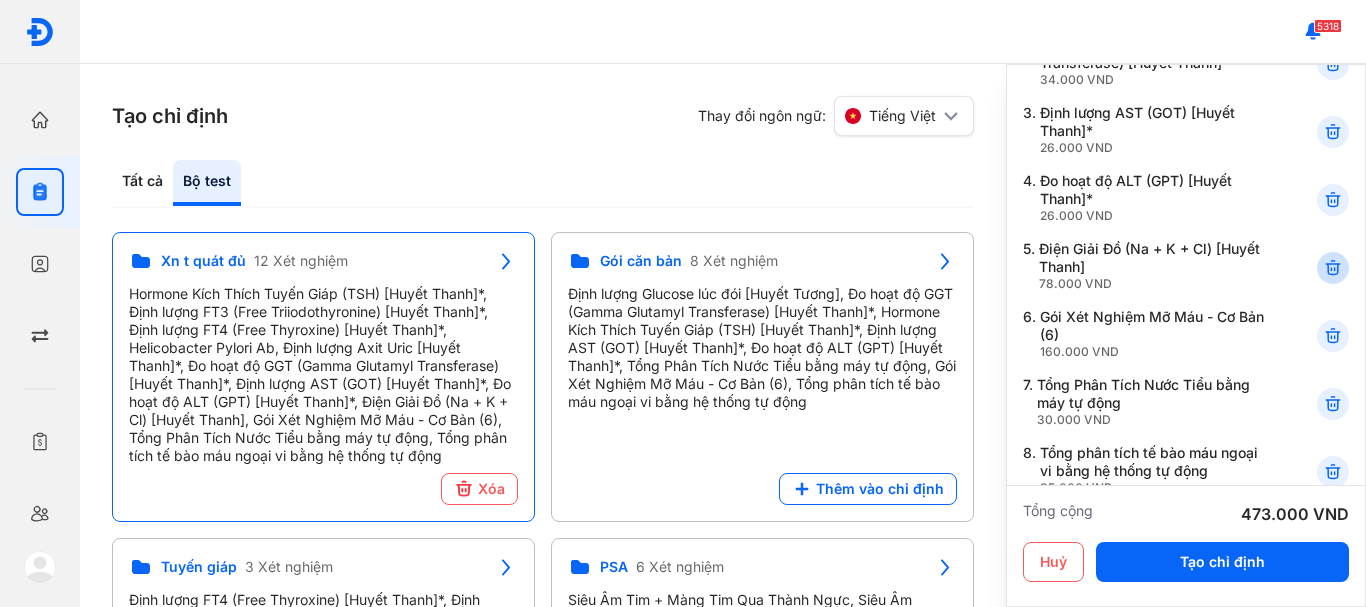 click 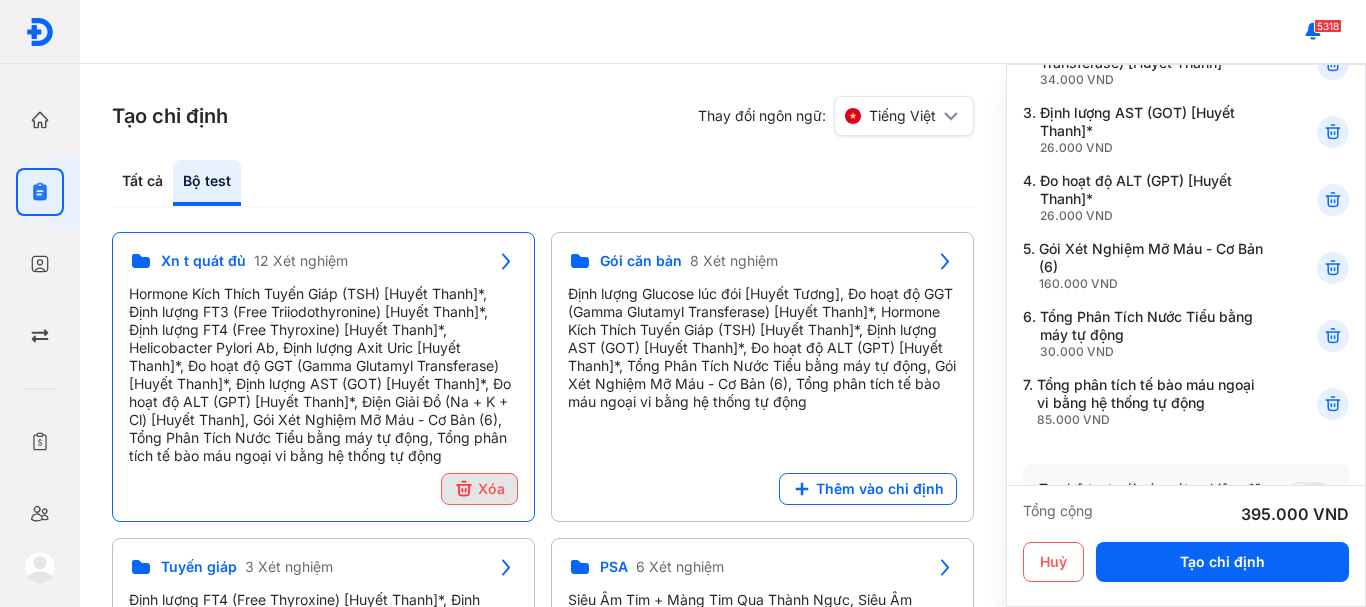 click on "Xóa" 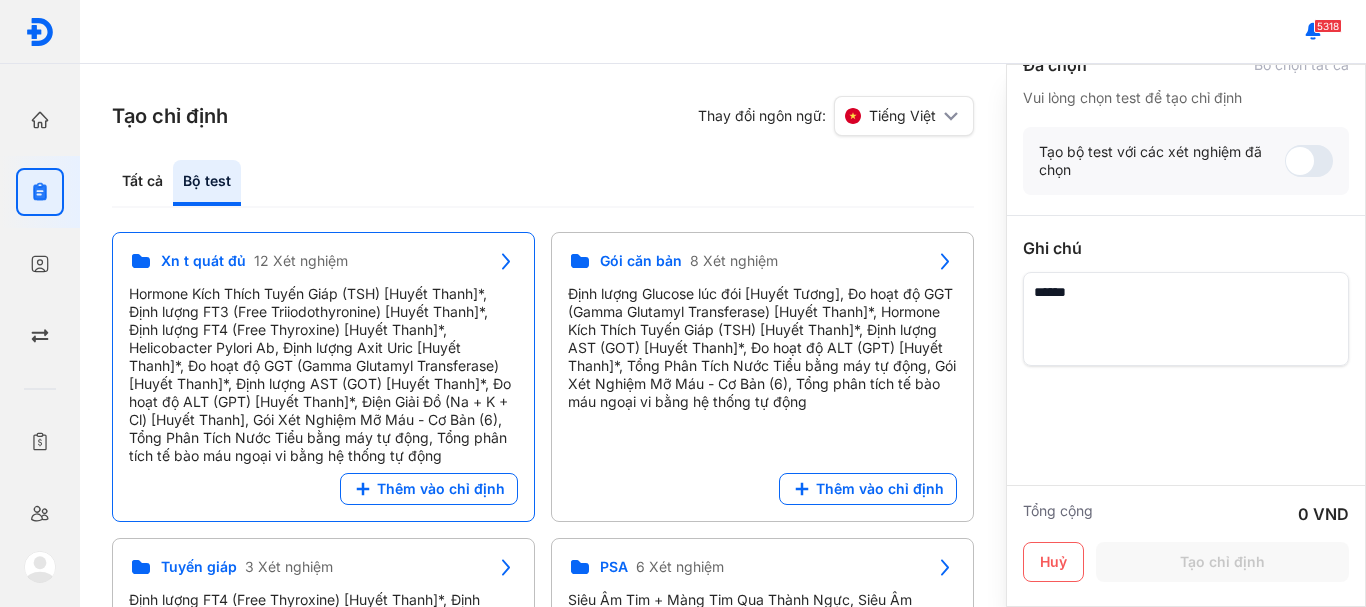 scroll, scrollTop: 179, scrollLeft: 0, axis: vertical 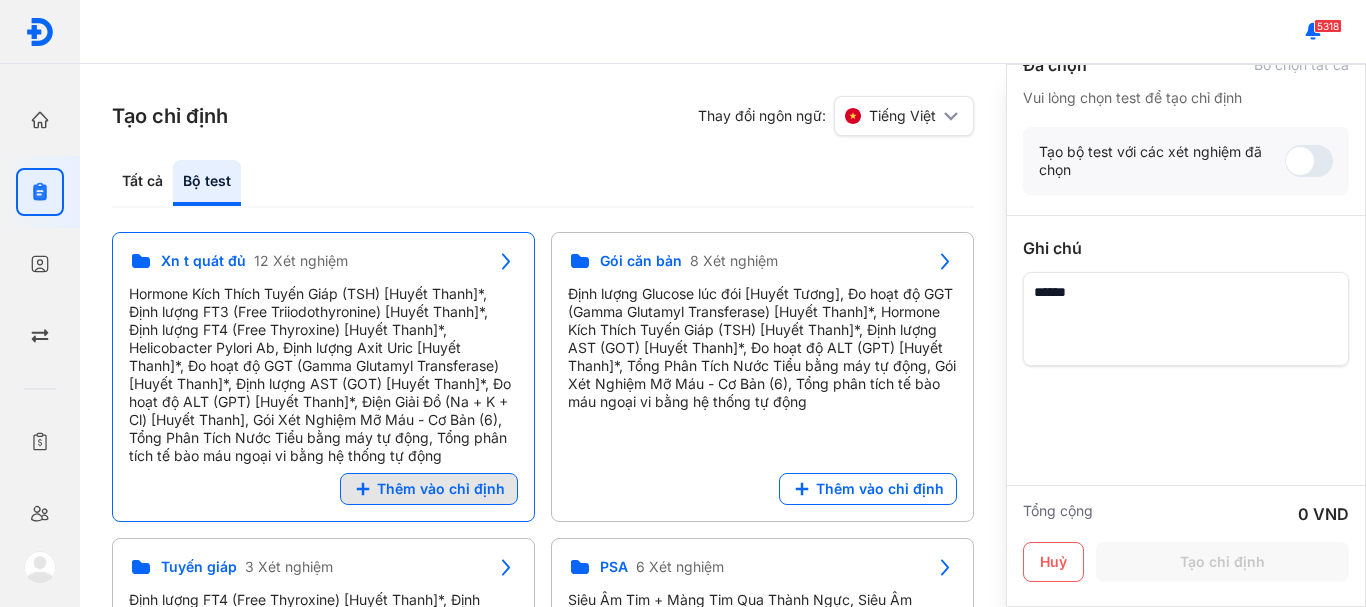 click on "Thêm vào chỉ định" 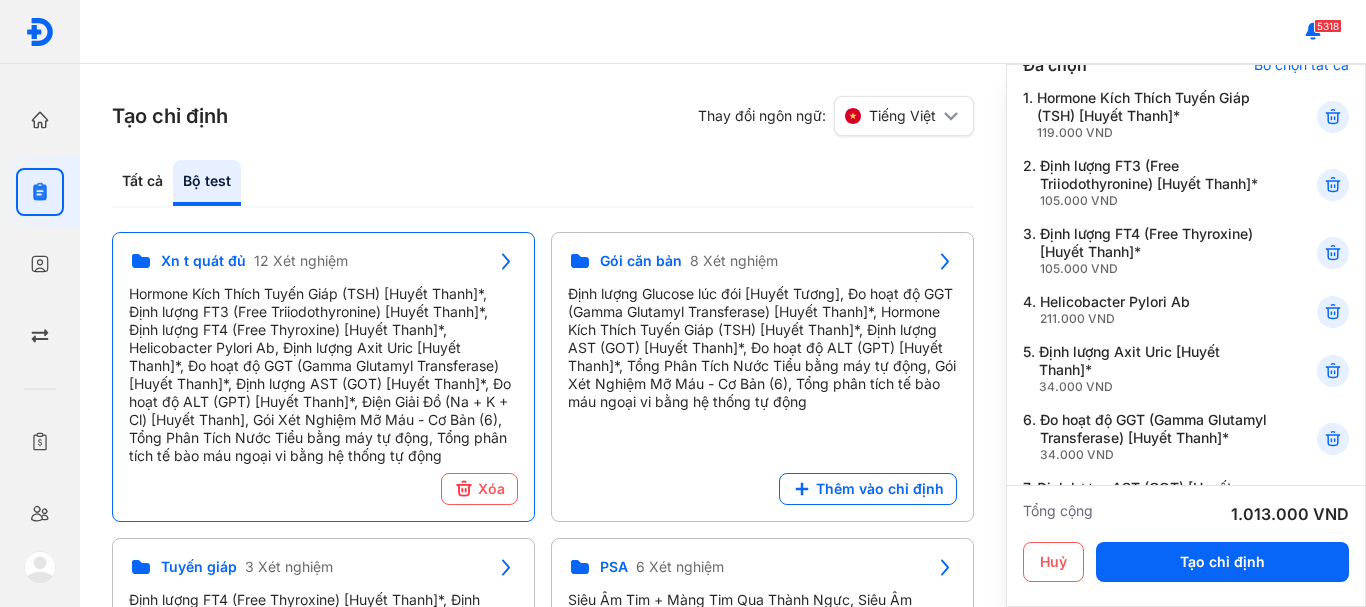 scroll, scrollTop: 300, scrollLeft: 0, axis: vertical 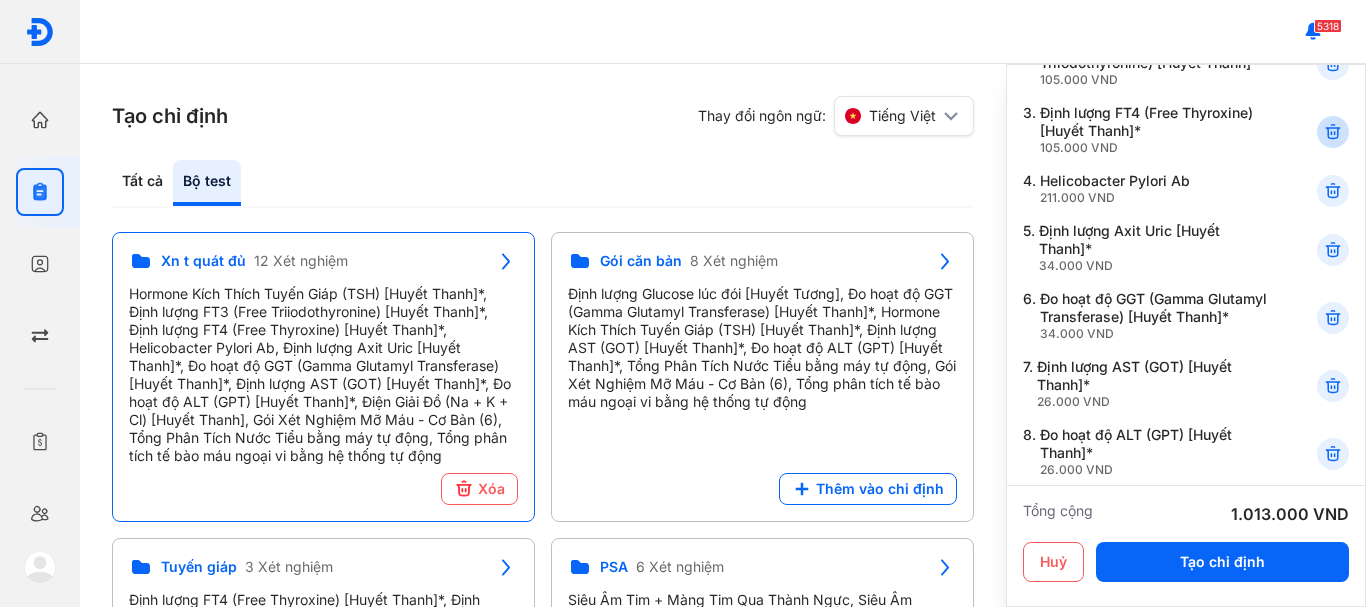 click 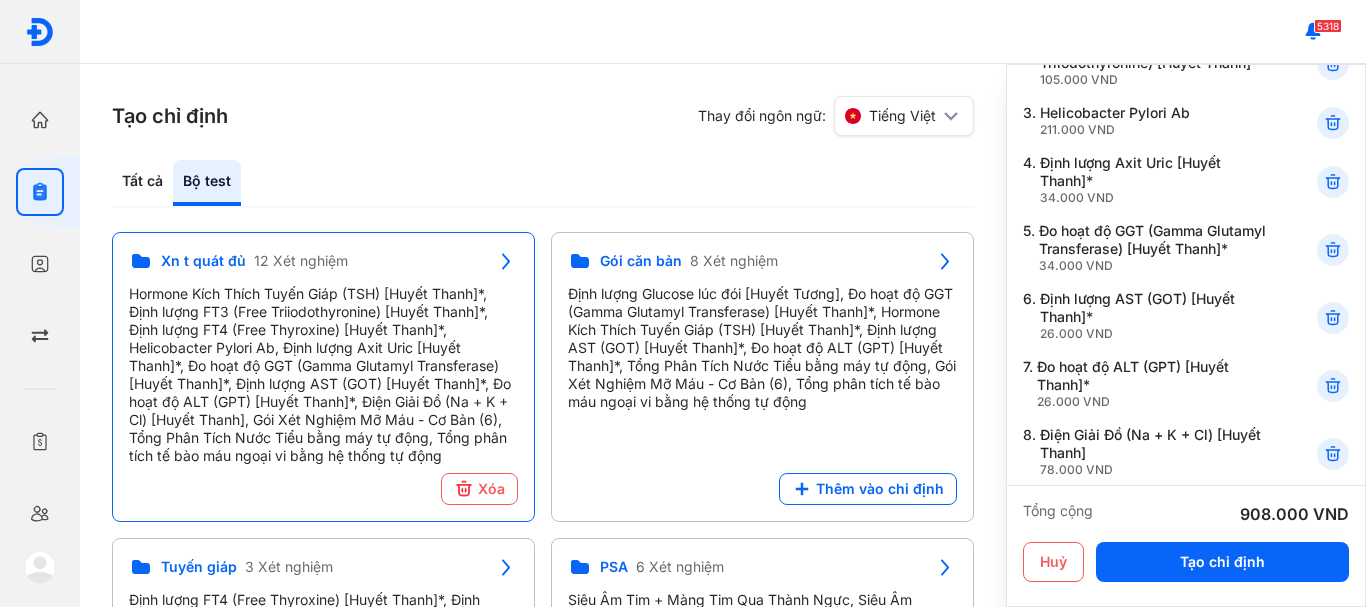 click 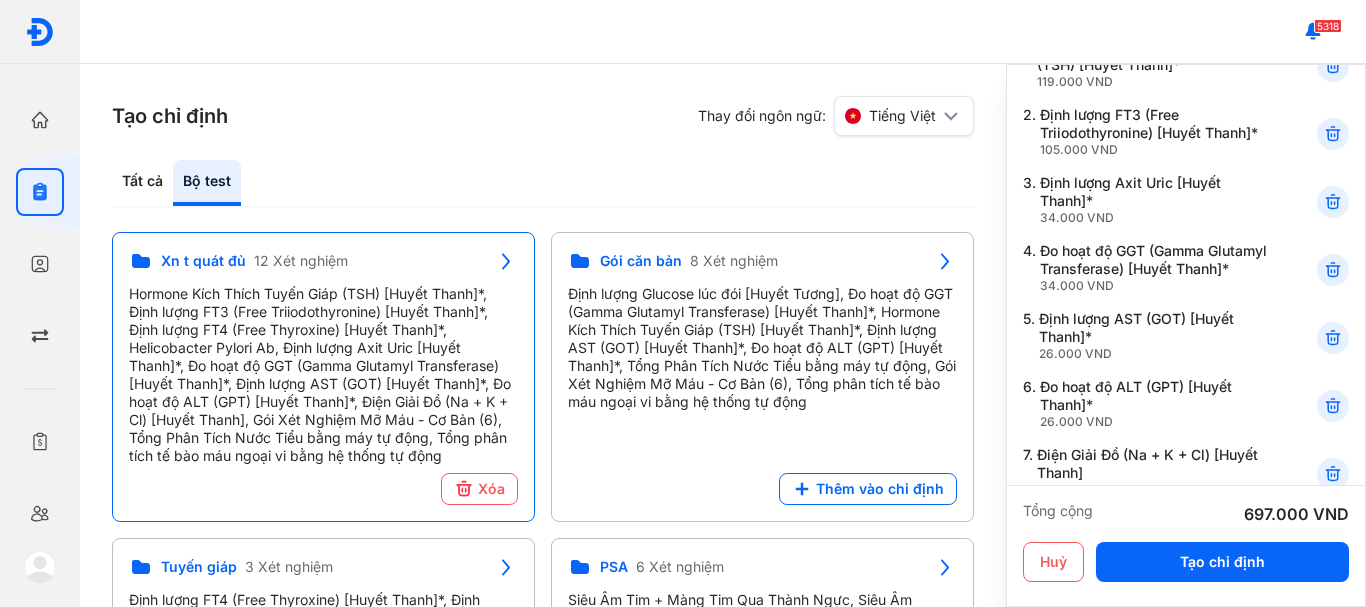 scroll, scrollTop: 200, scrollLeft: 0, axis: vertical 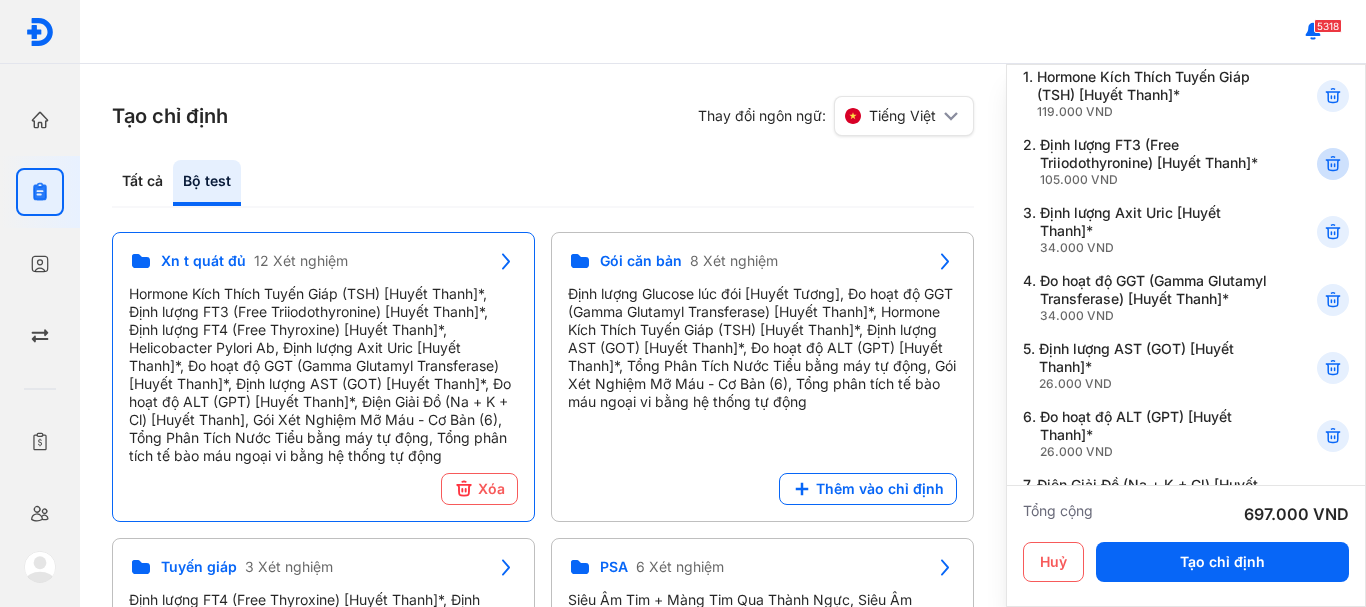 click 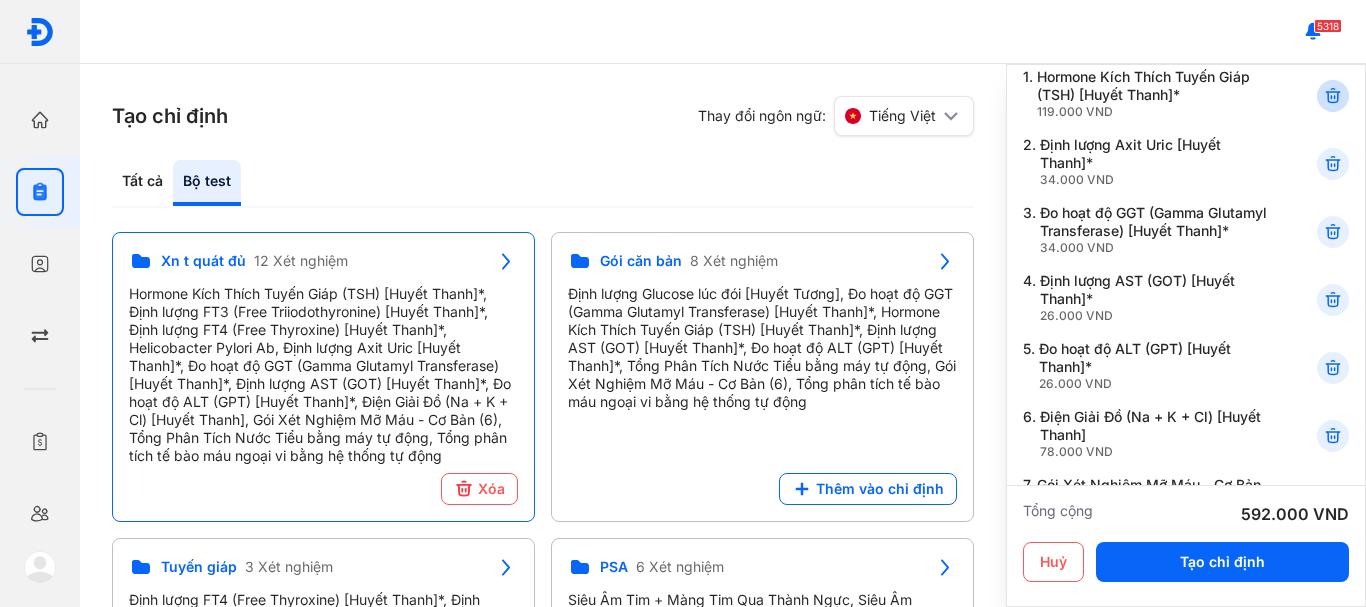 click 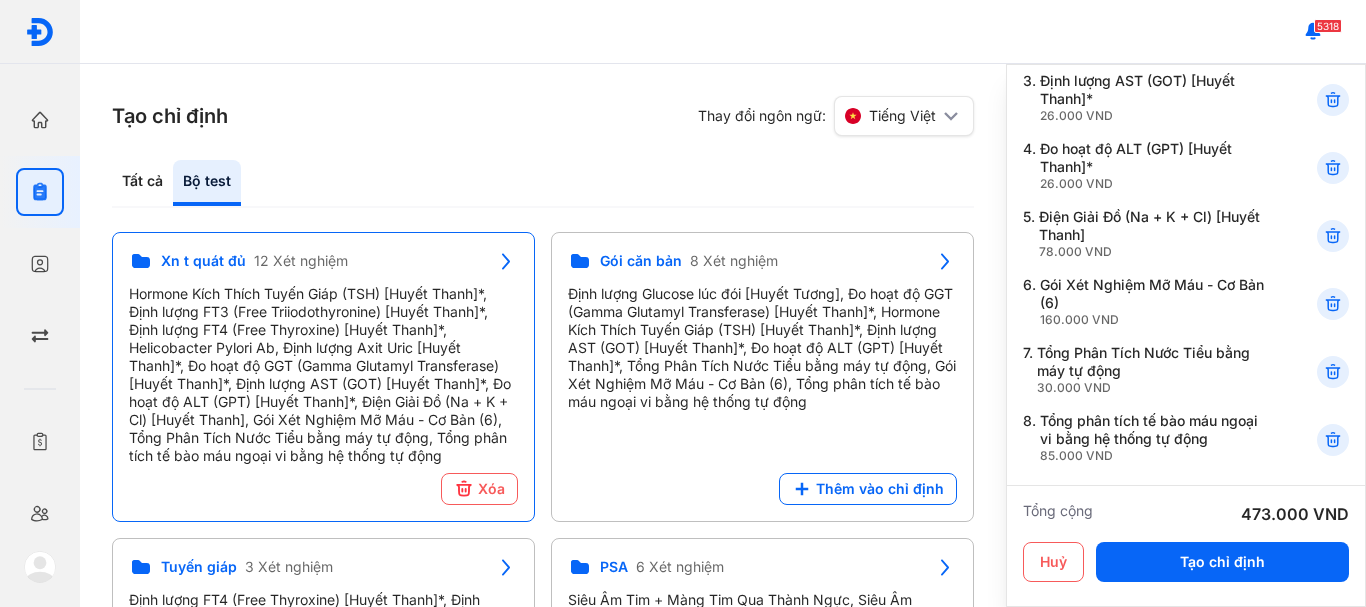 scroll, scrollTop: 432, scrollLeft: 0, axis: vertical 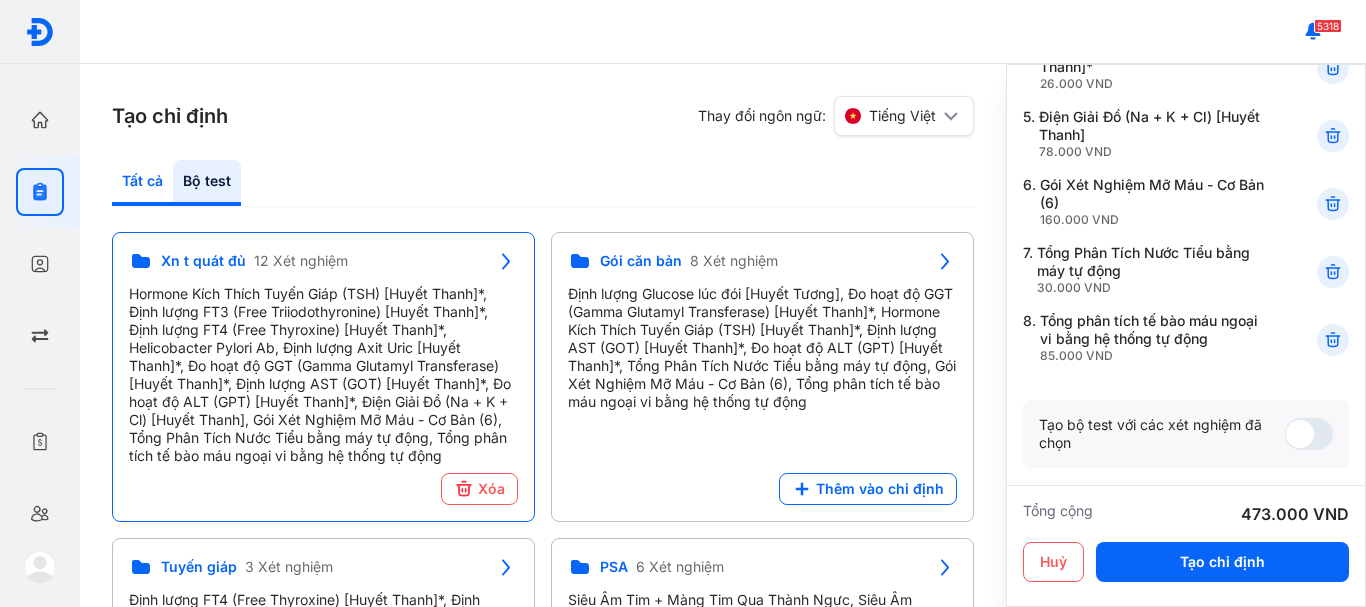 click on "Tất cả" 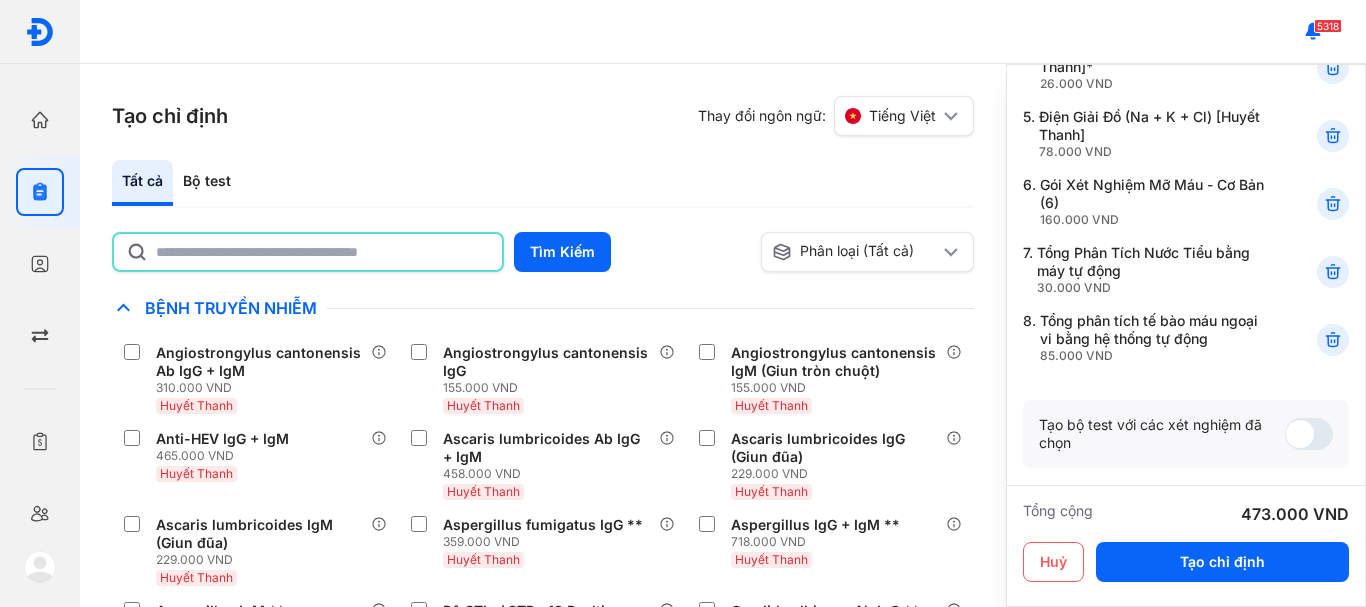 click 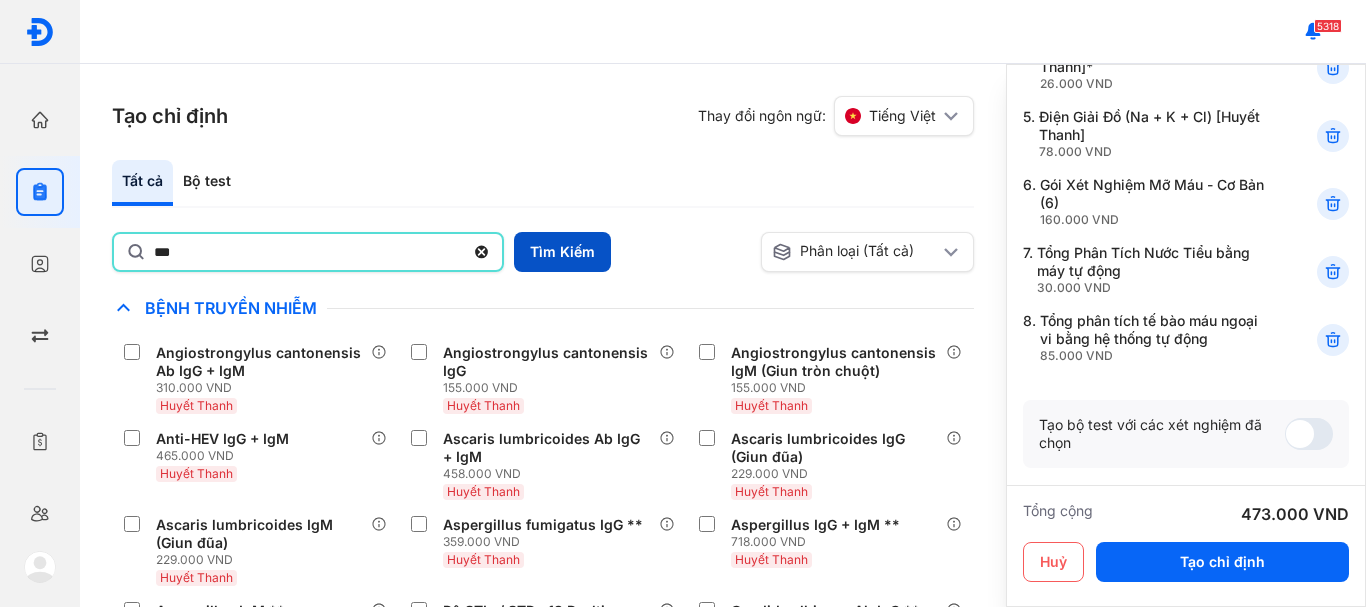 type on "***" 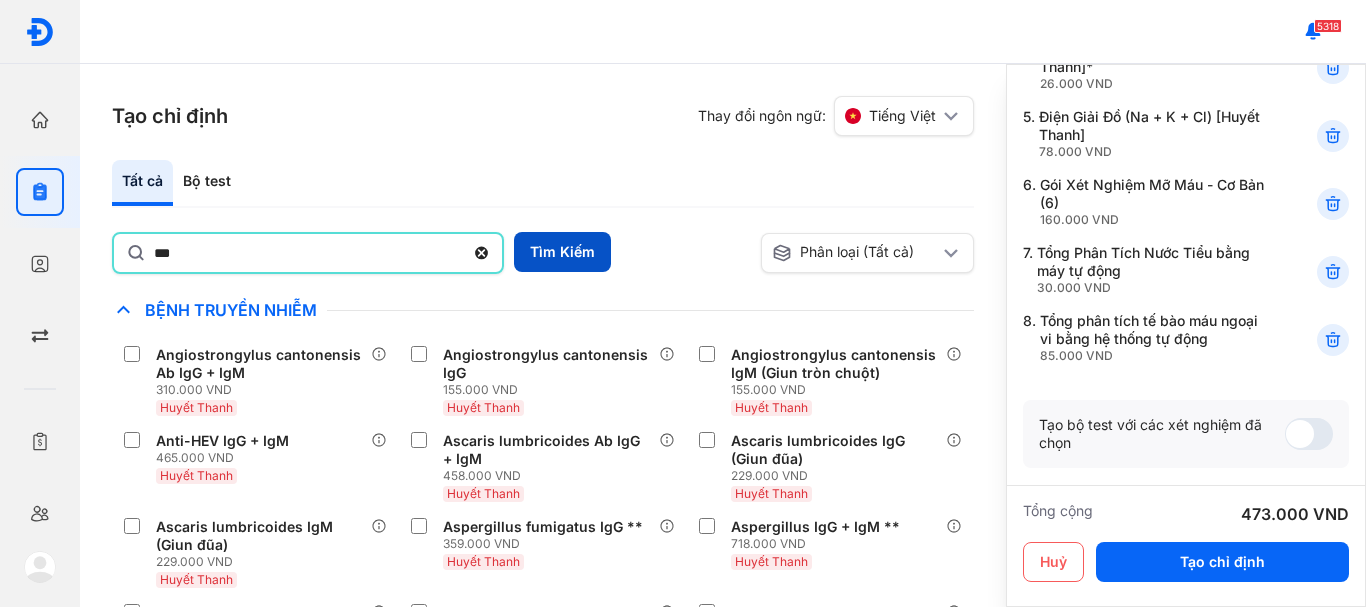 click on "Tìm Kiếm" at bounding box center (562, 252) 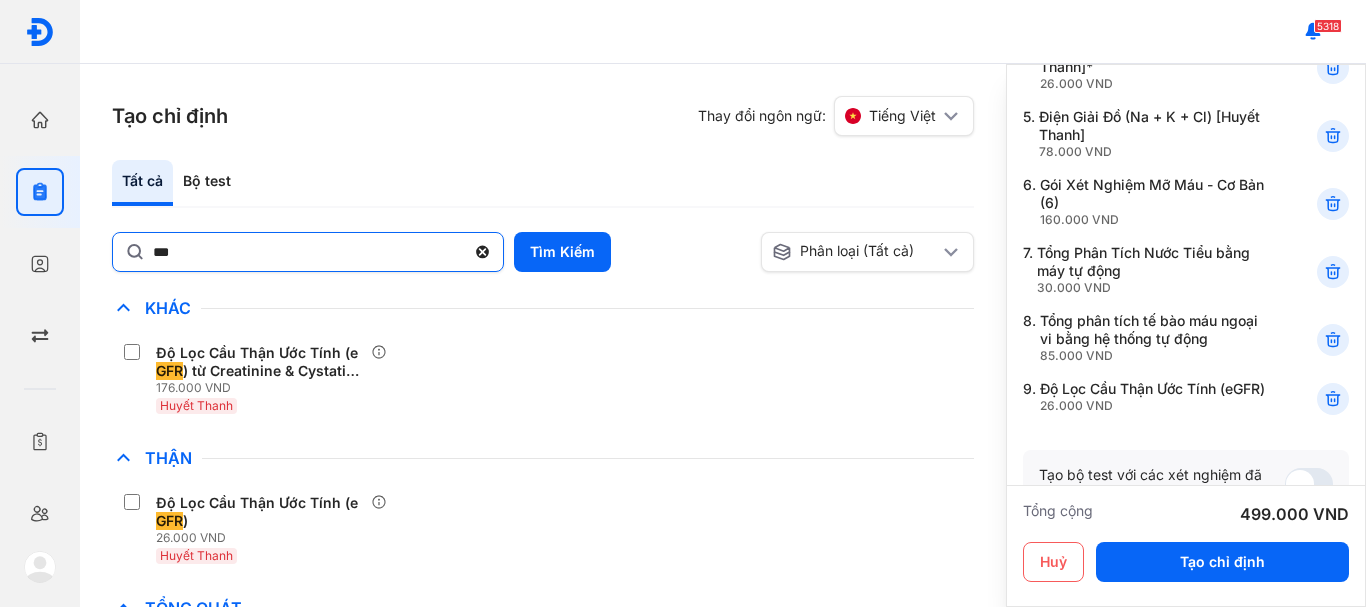 click 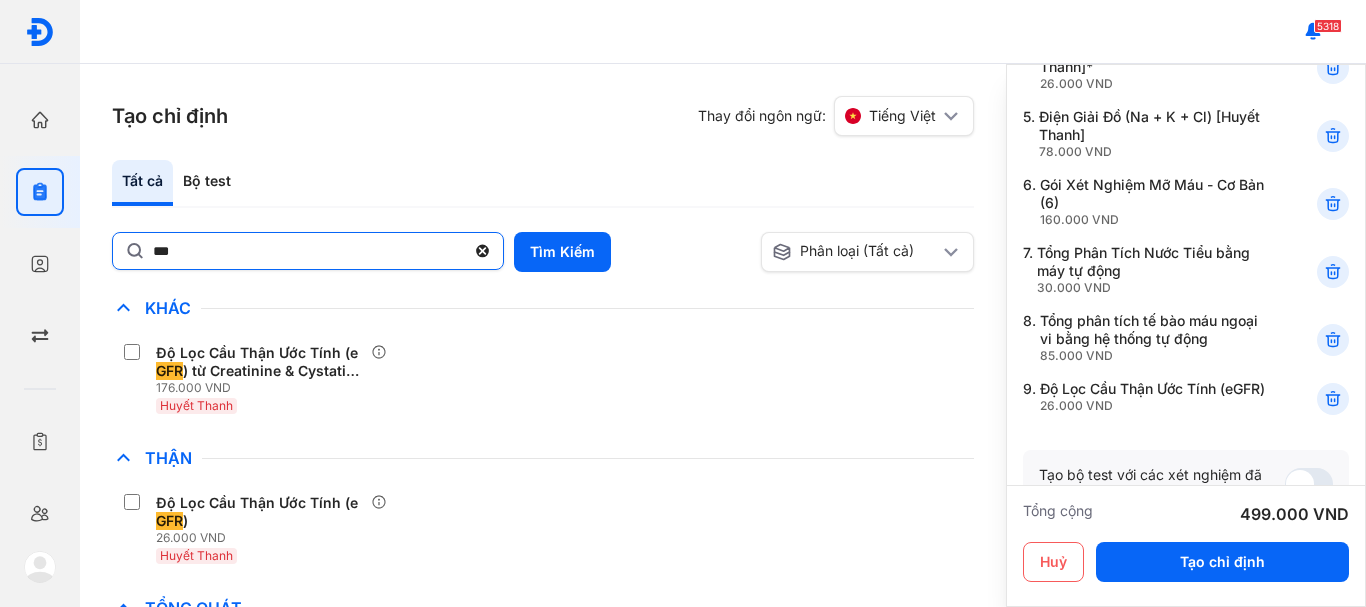 click on "***" 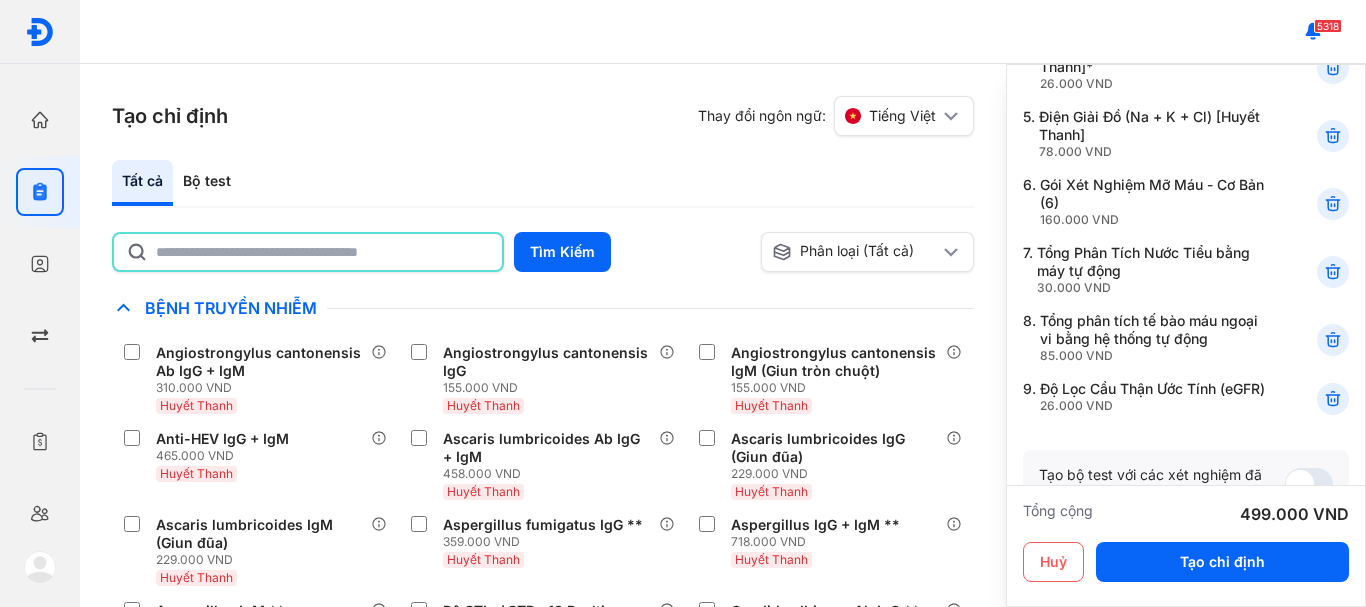 click 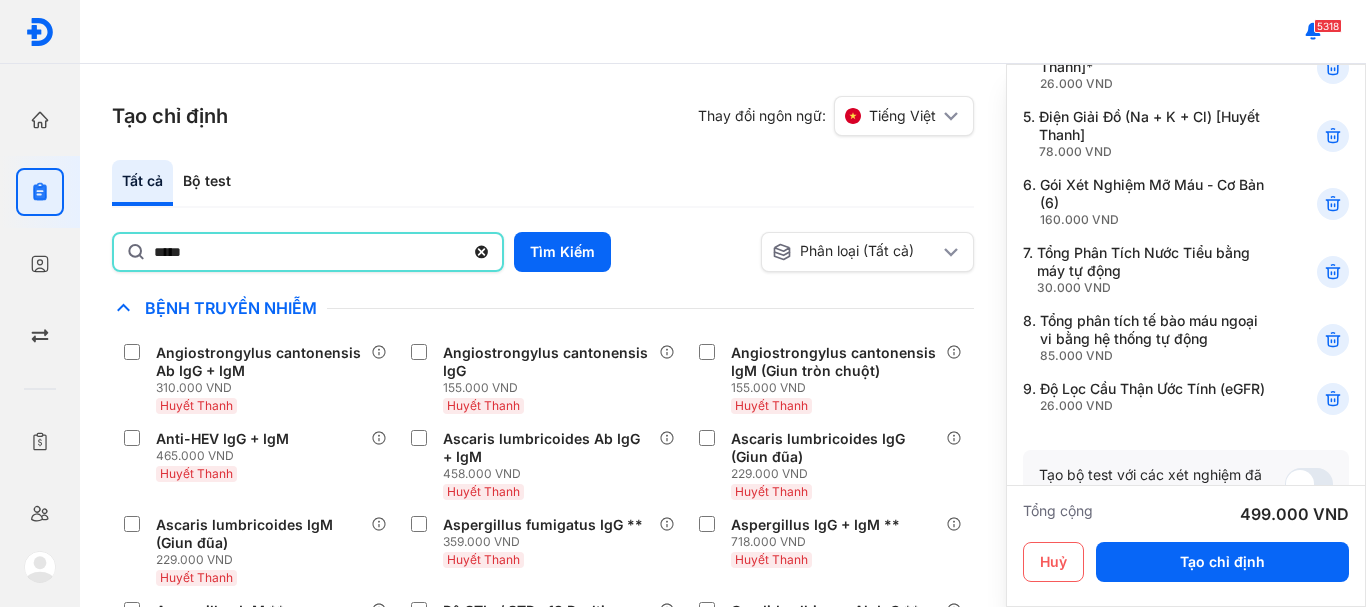type on "*****" 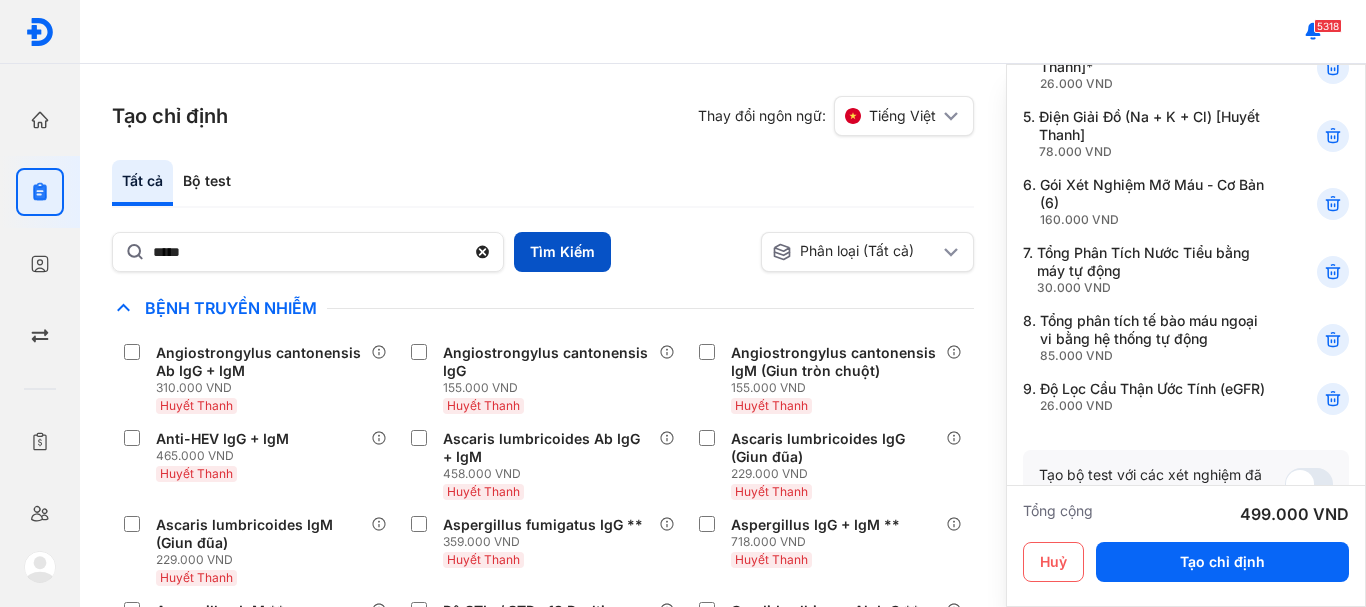 click on "Tìm Kiếm" at bounding box center [562, 252] 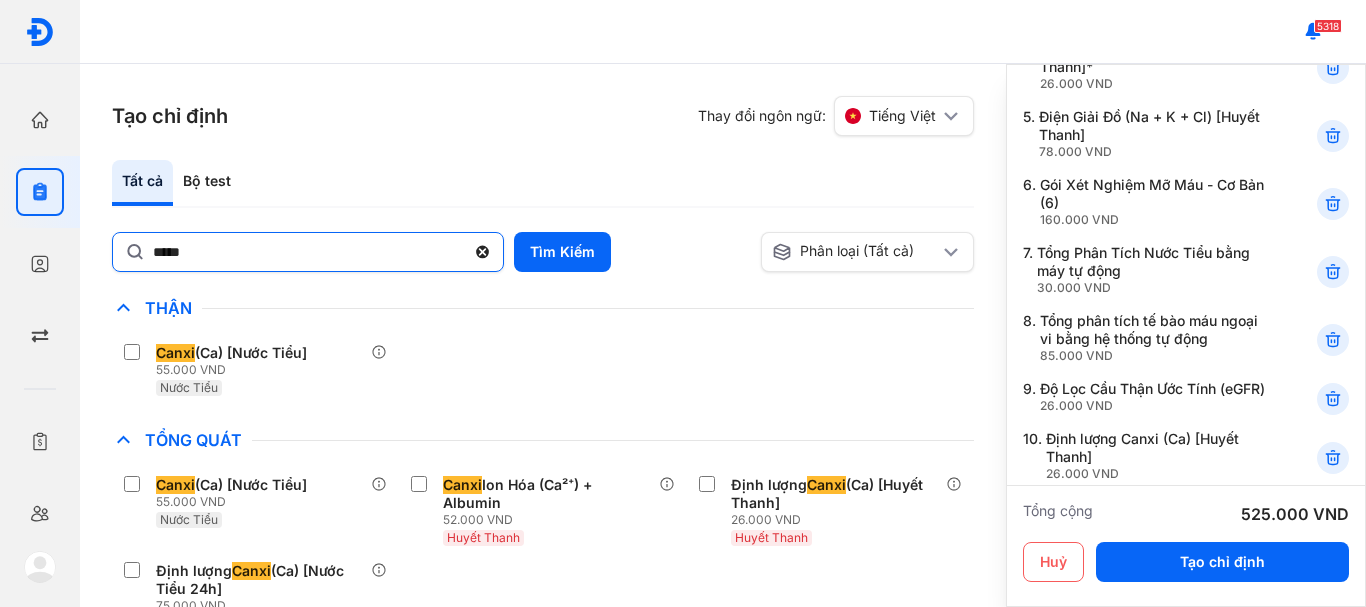 click 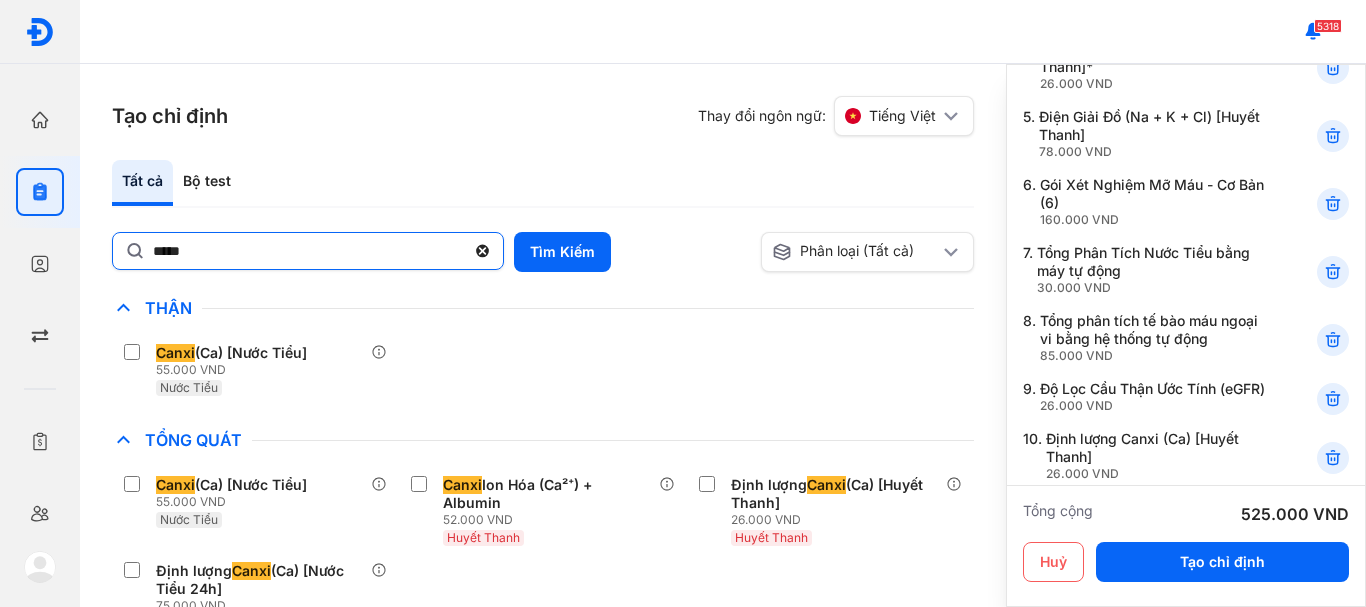 click on "*****" 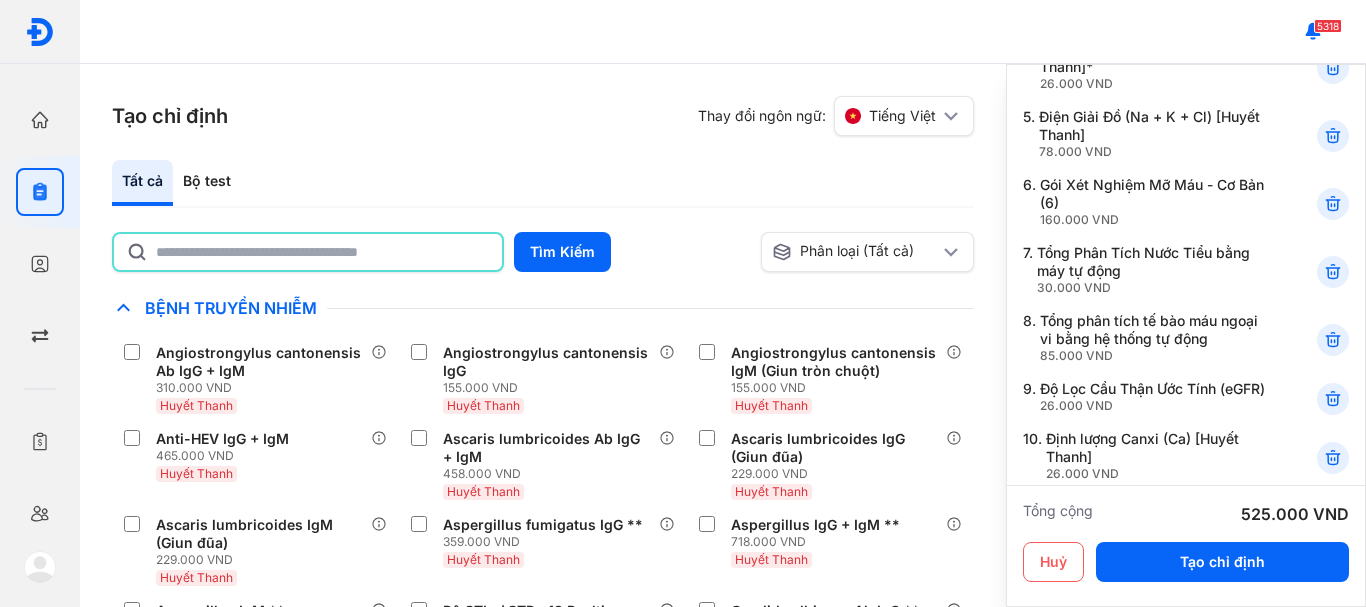 click 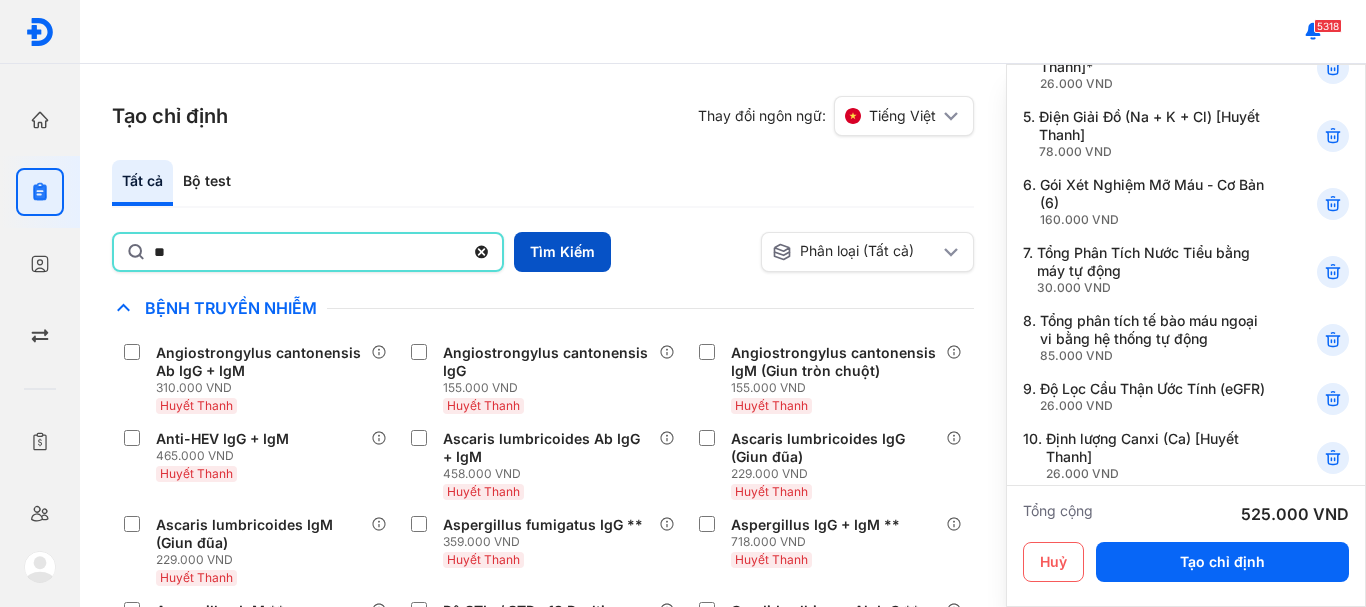 type on "**" 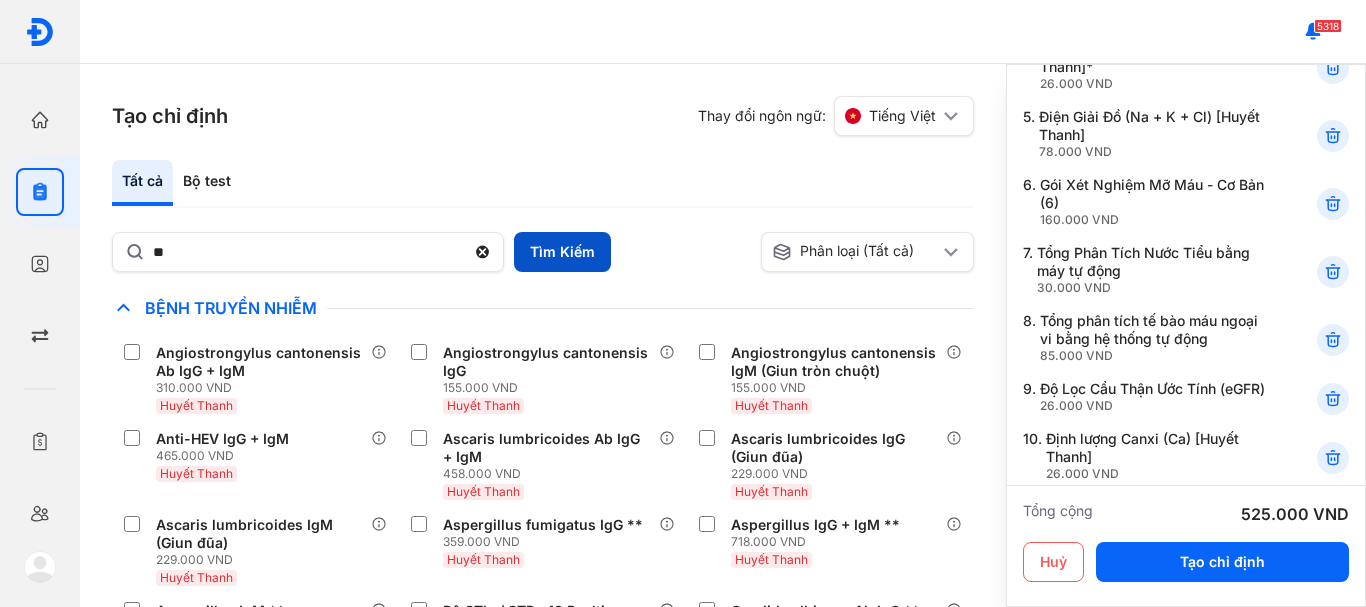 click on "Tìm Kiếm" at bounding box center (562, 252) 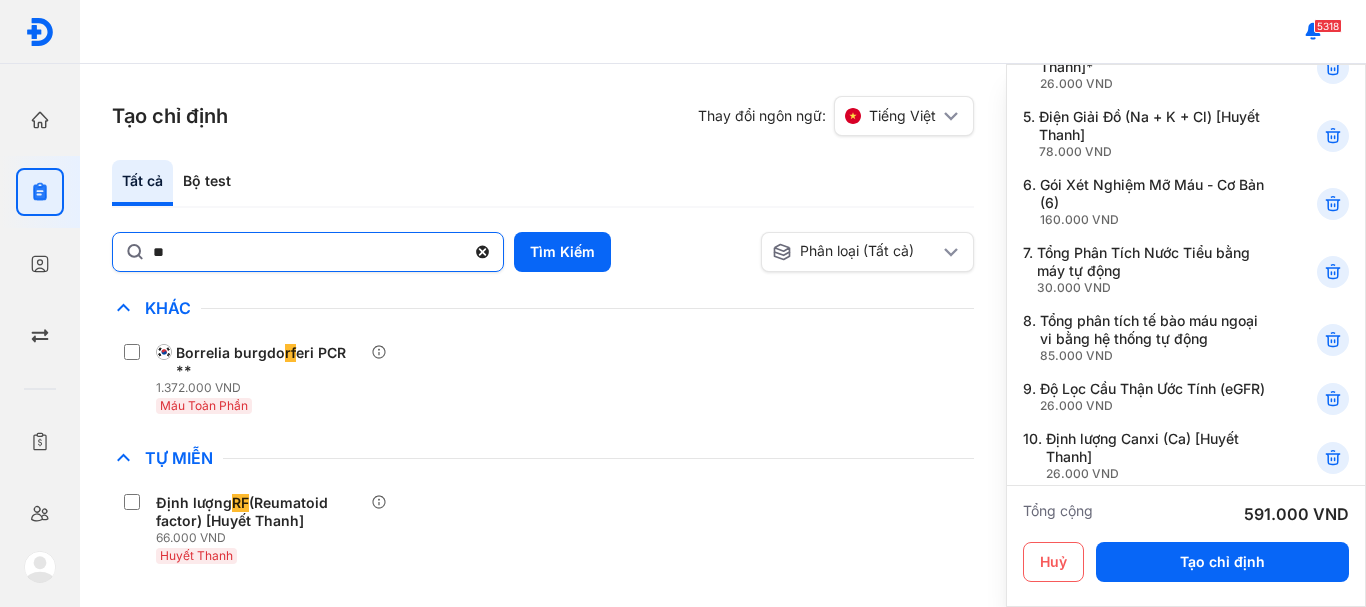 click 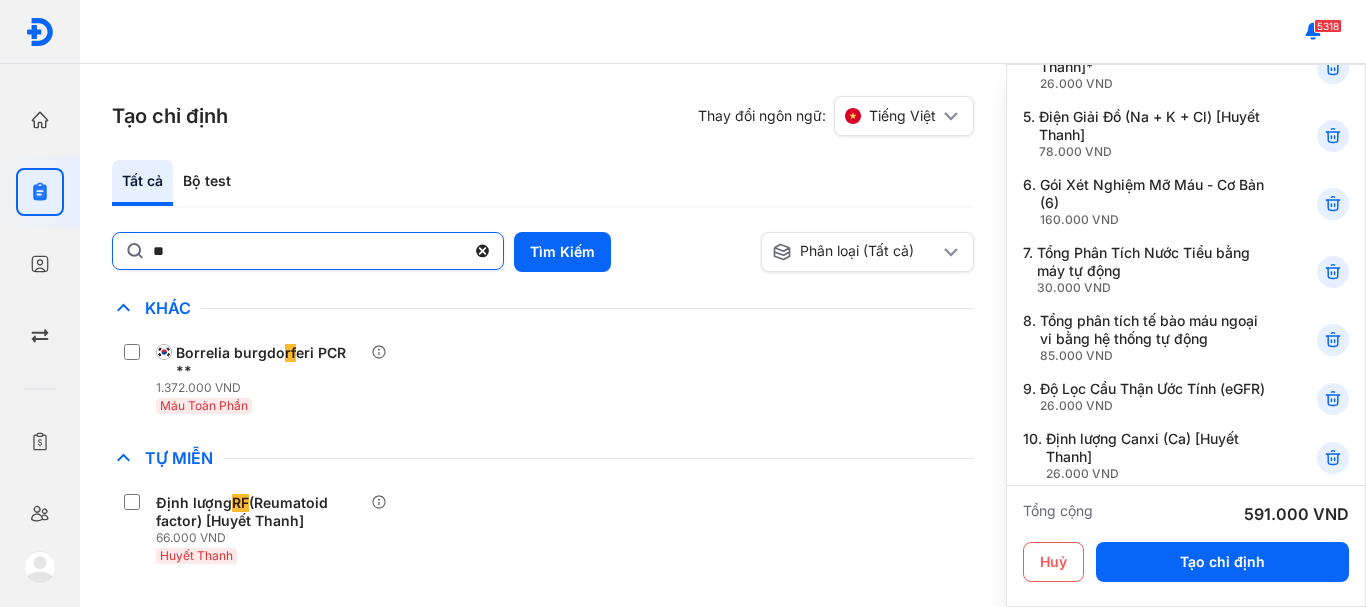 click on "**" 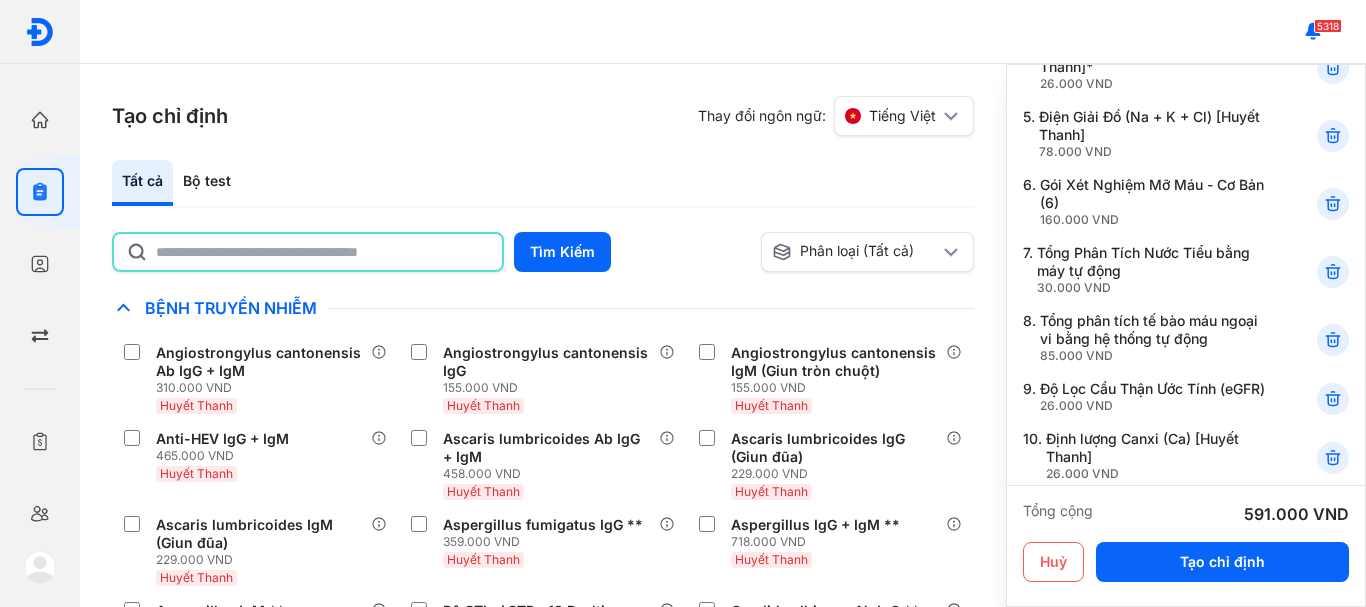 click 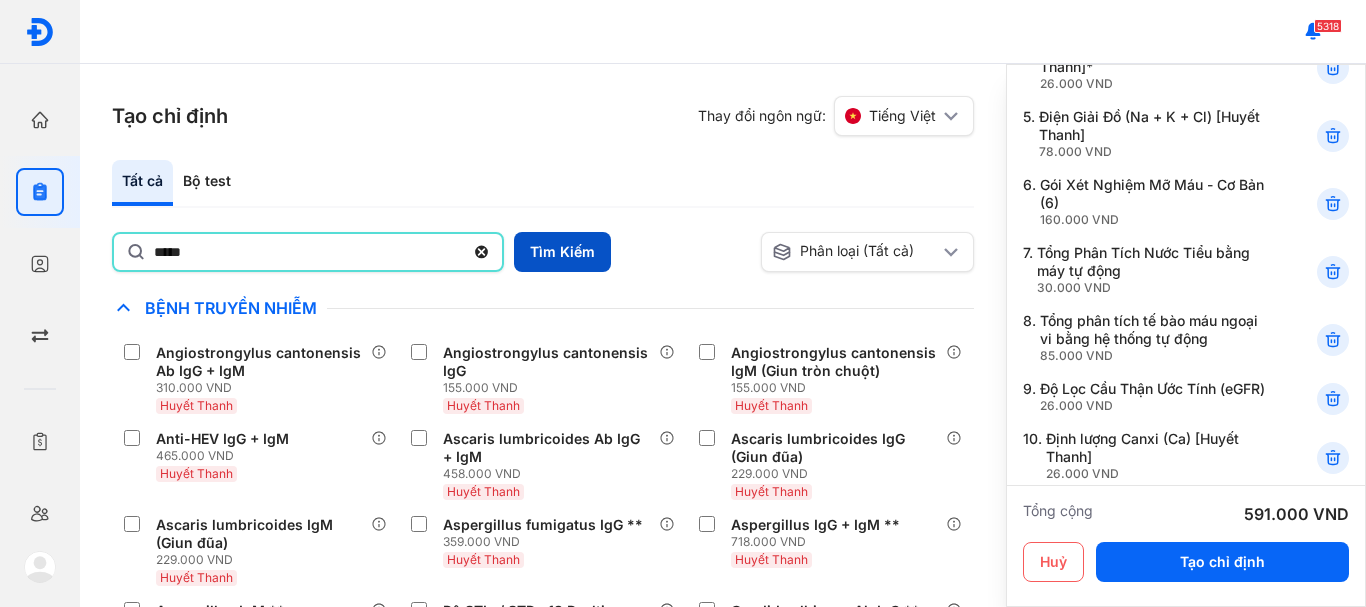 type on "*****" 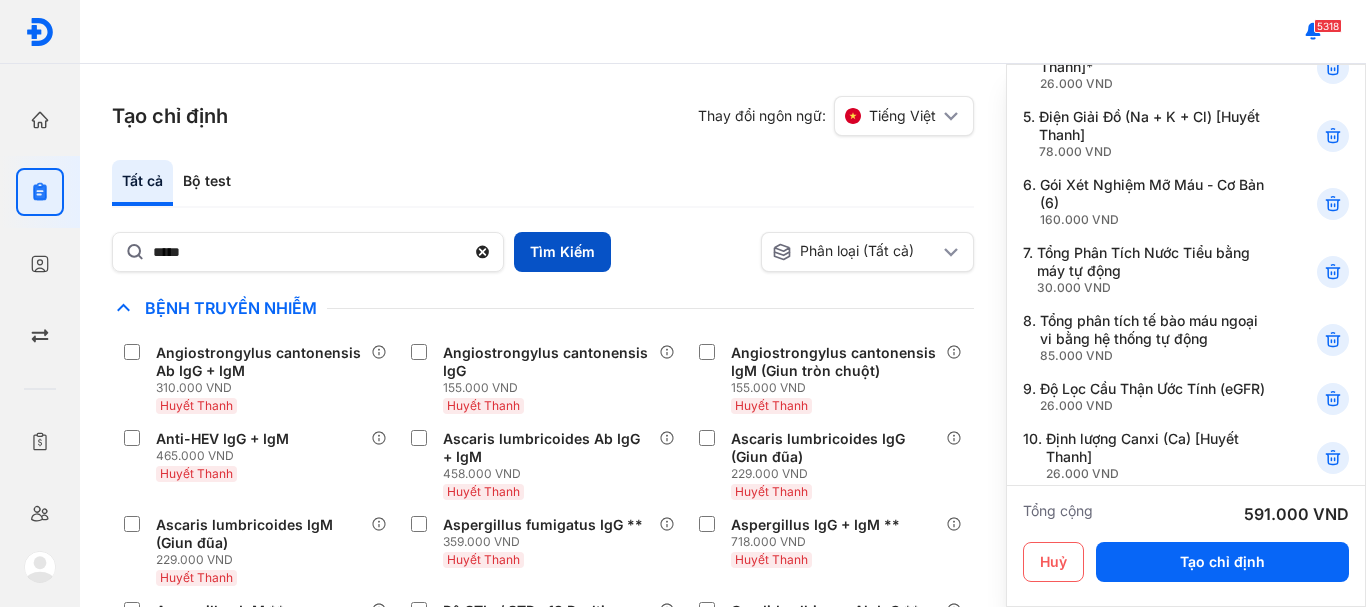 click on "Tìm Kiếm" at bounding box center (562, 252) 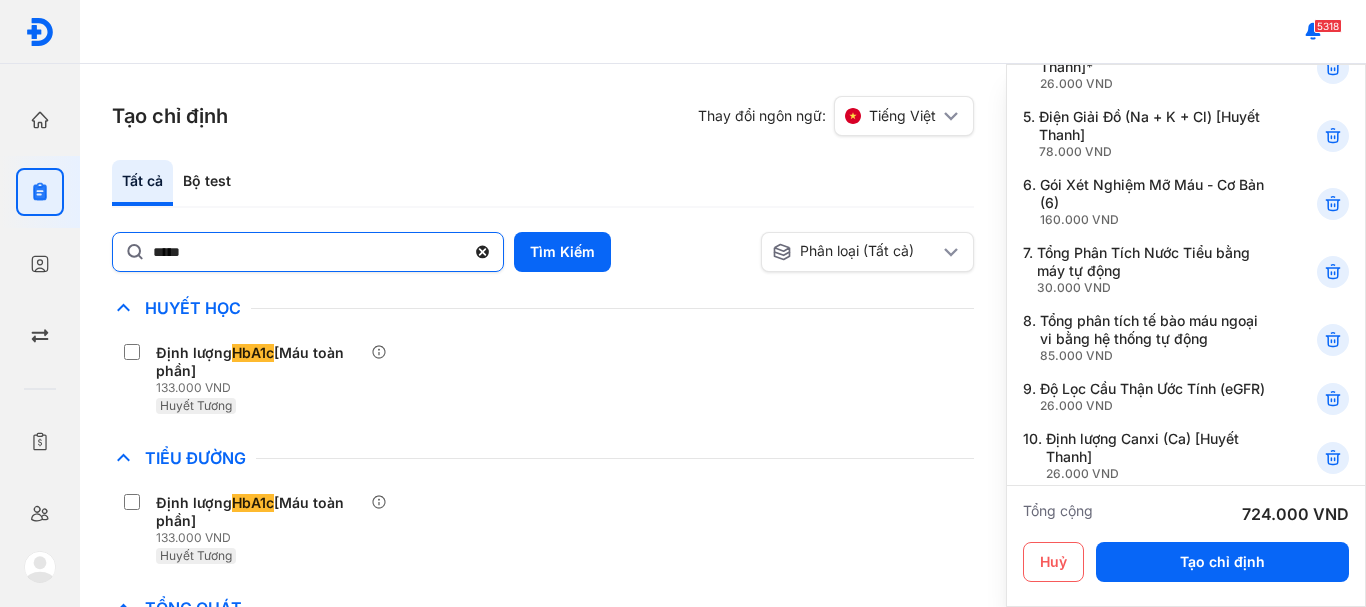 click 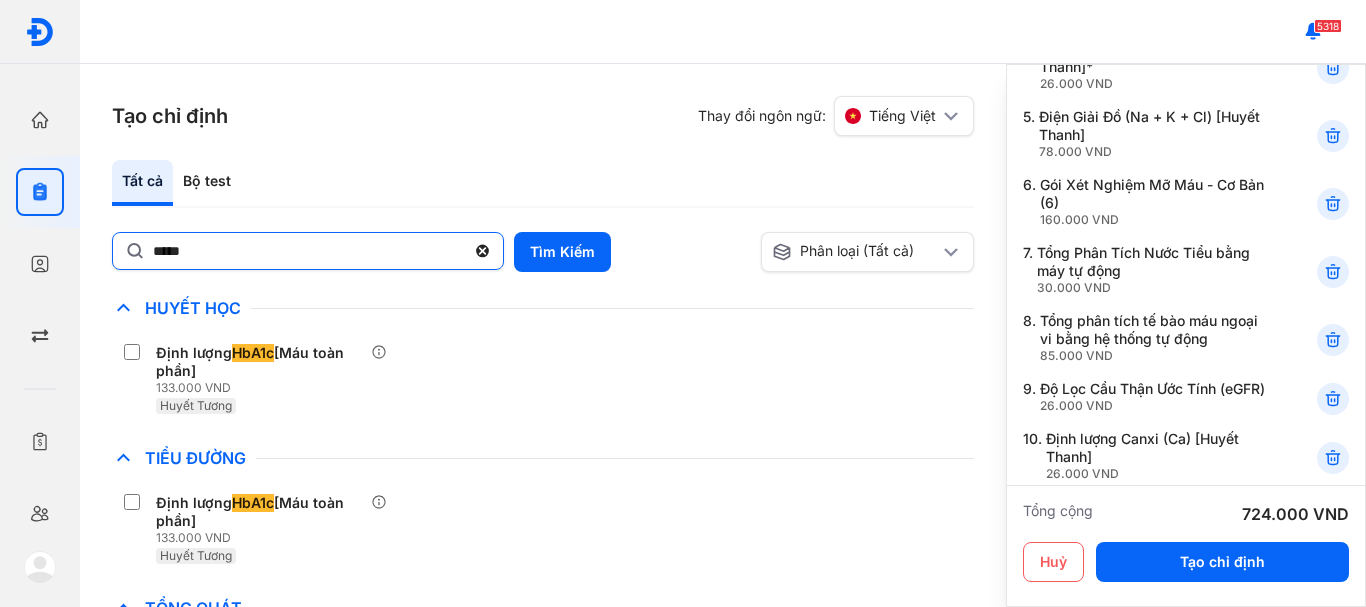 click on "*****" 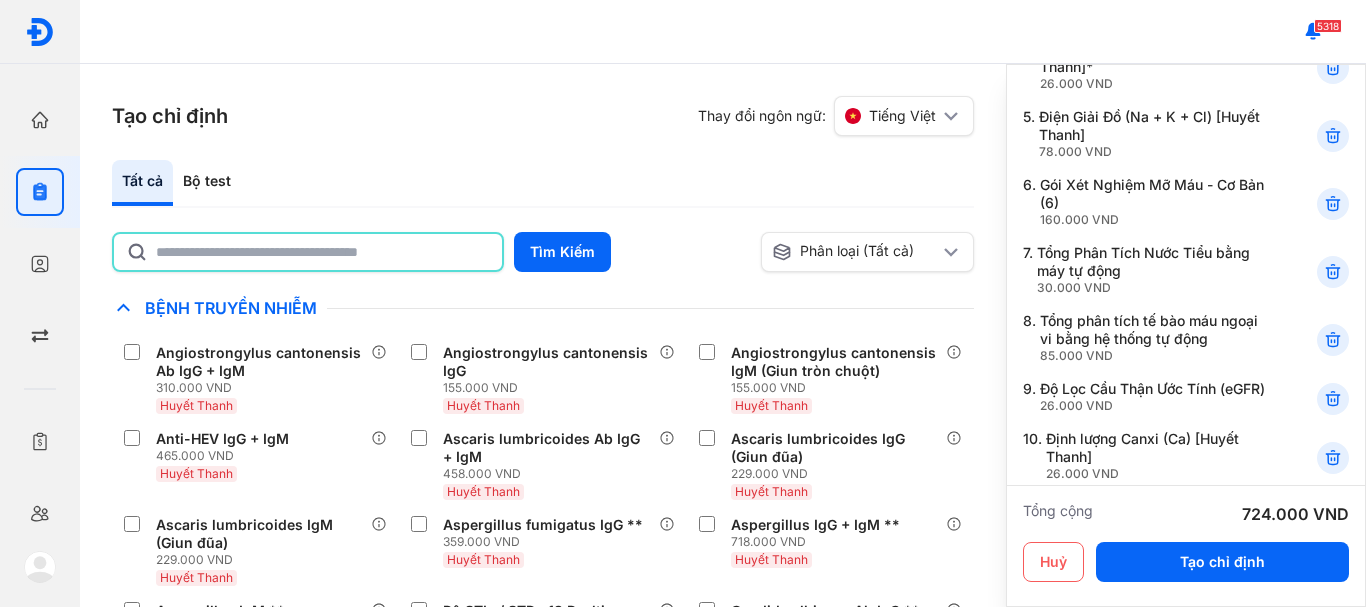 click 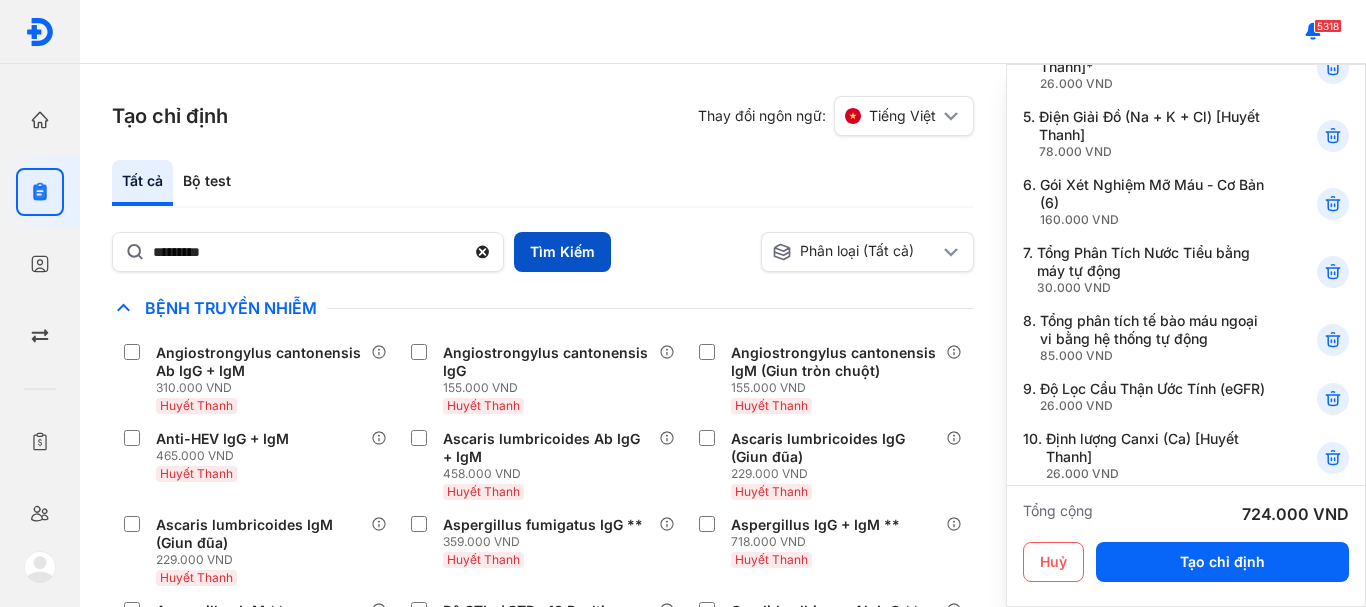 click on "Tìm Kiếm" at bounding box center (562, 252) 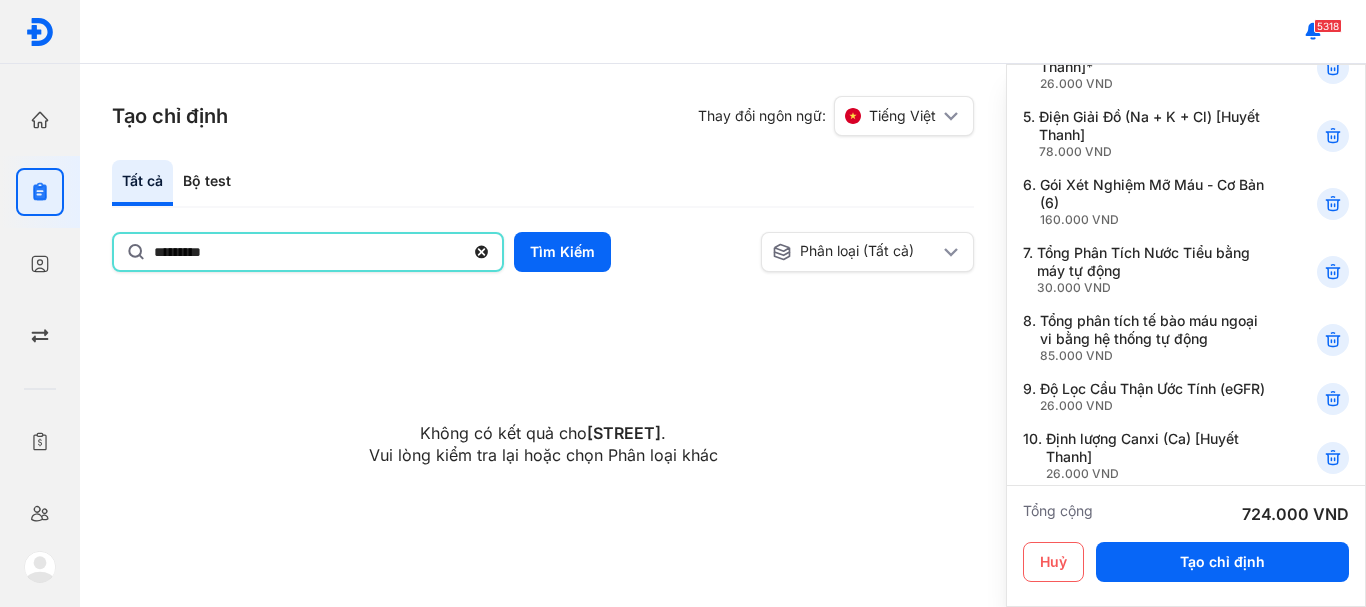 click on "*********" 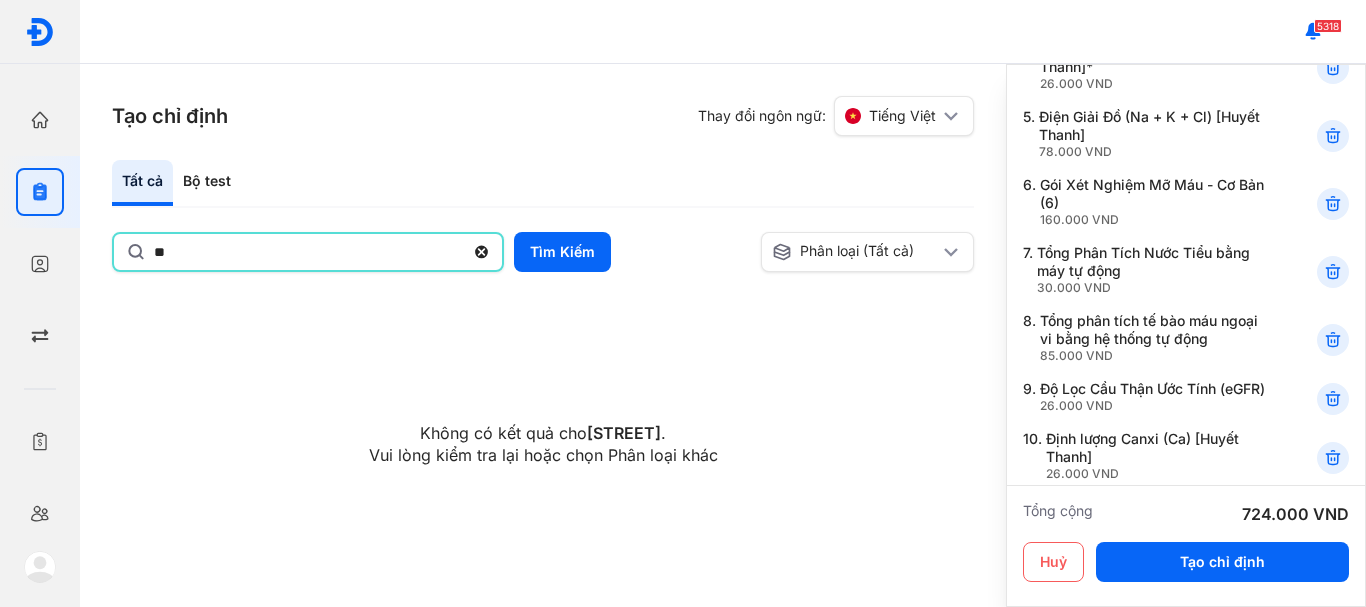 type on "*" 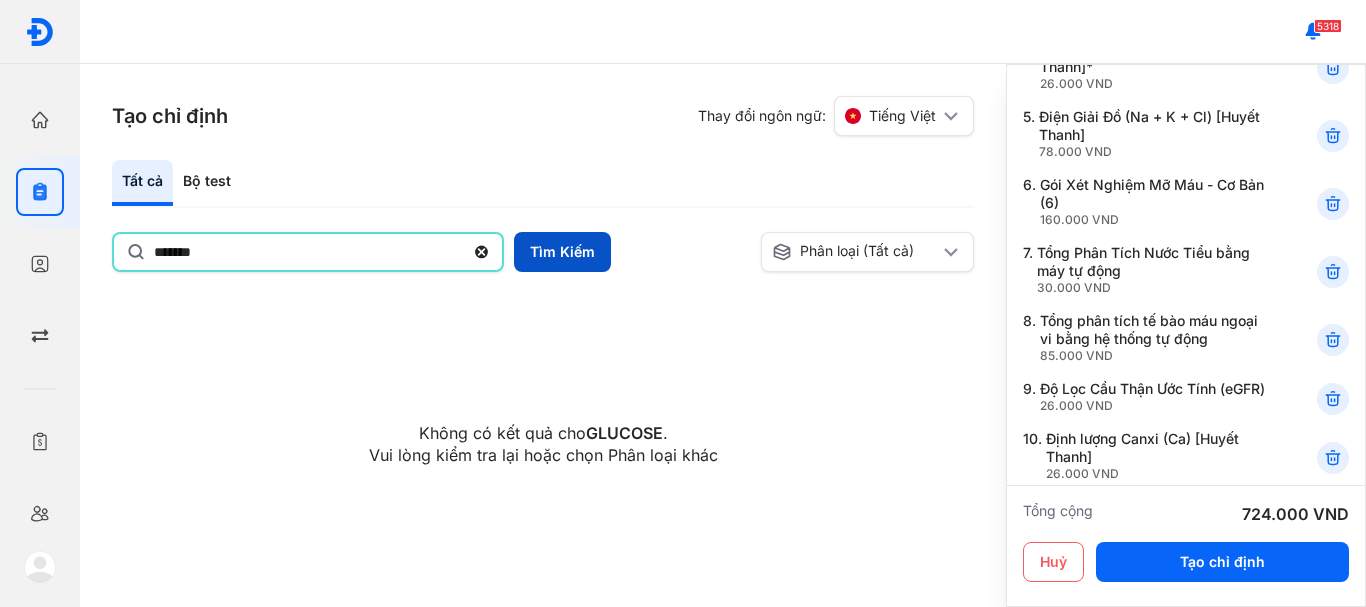 type on "*******" 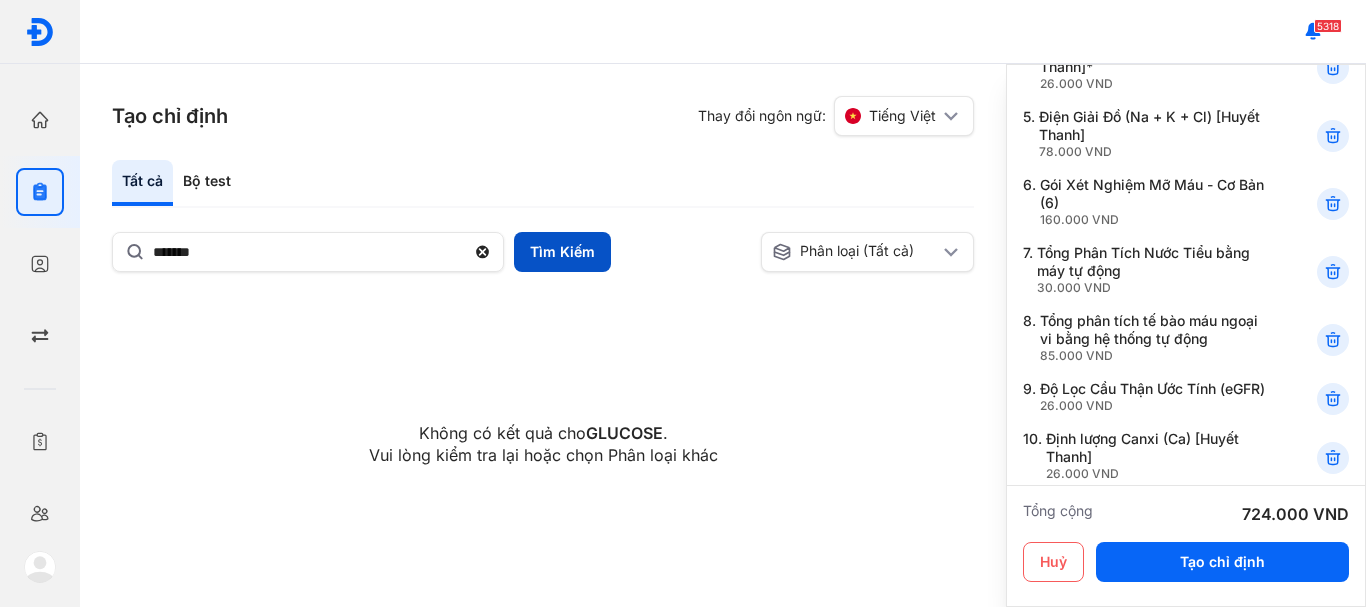 click on "Tìm Kiếm" at bounding box center [562, 252] 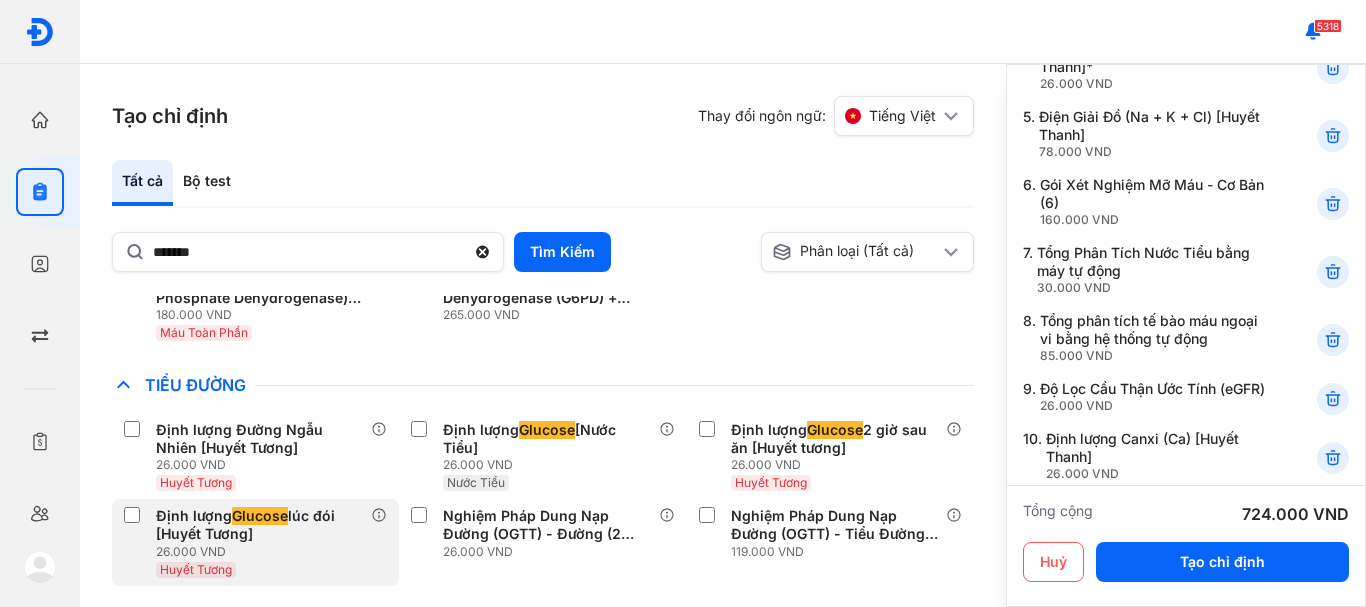 scroll, scrollTop: 400, scrollLeft: 0, axis: vertical 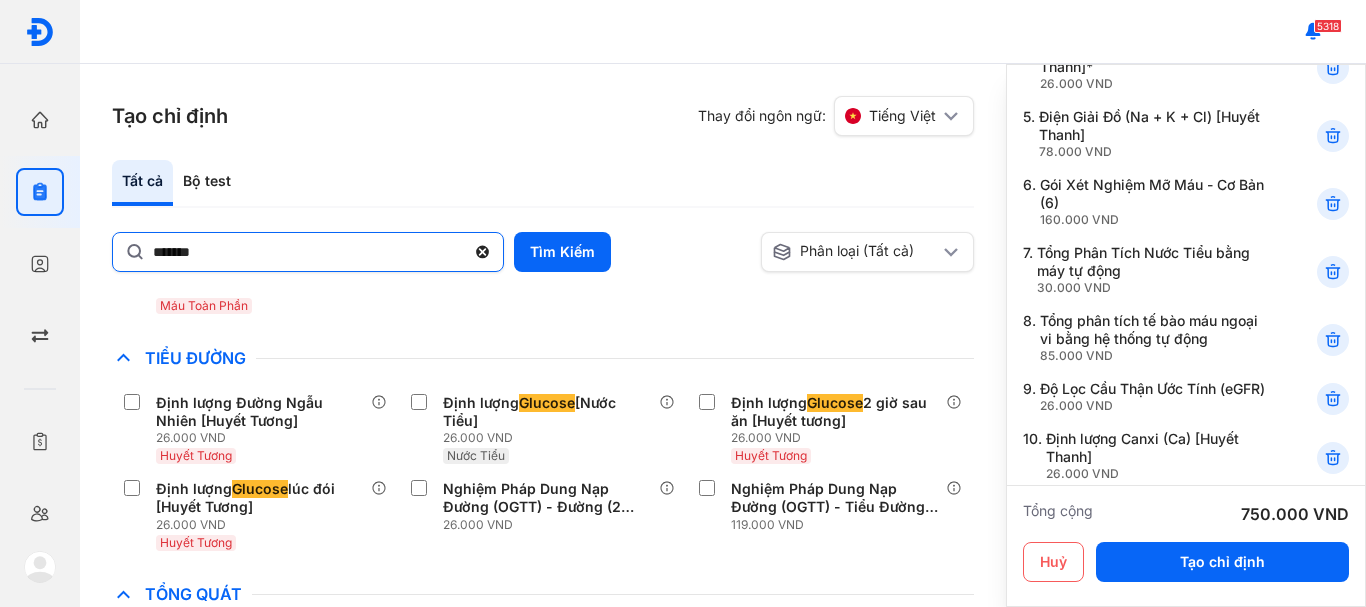 click 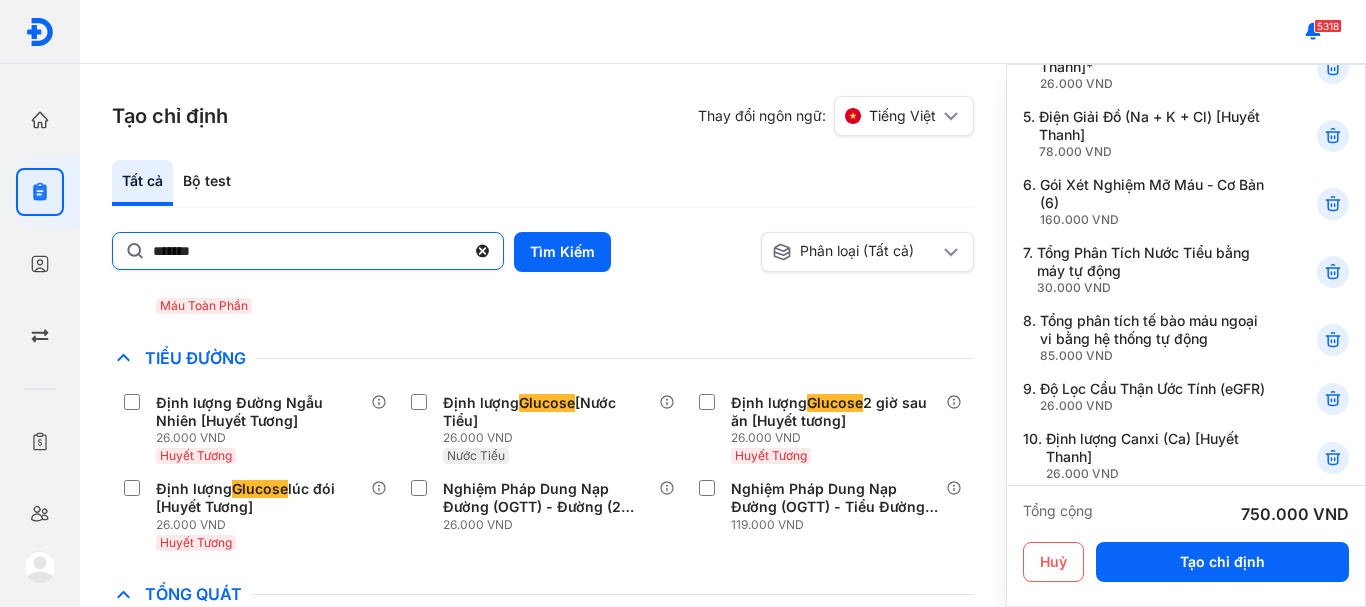 click on "*******" 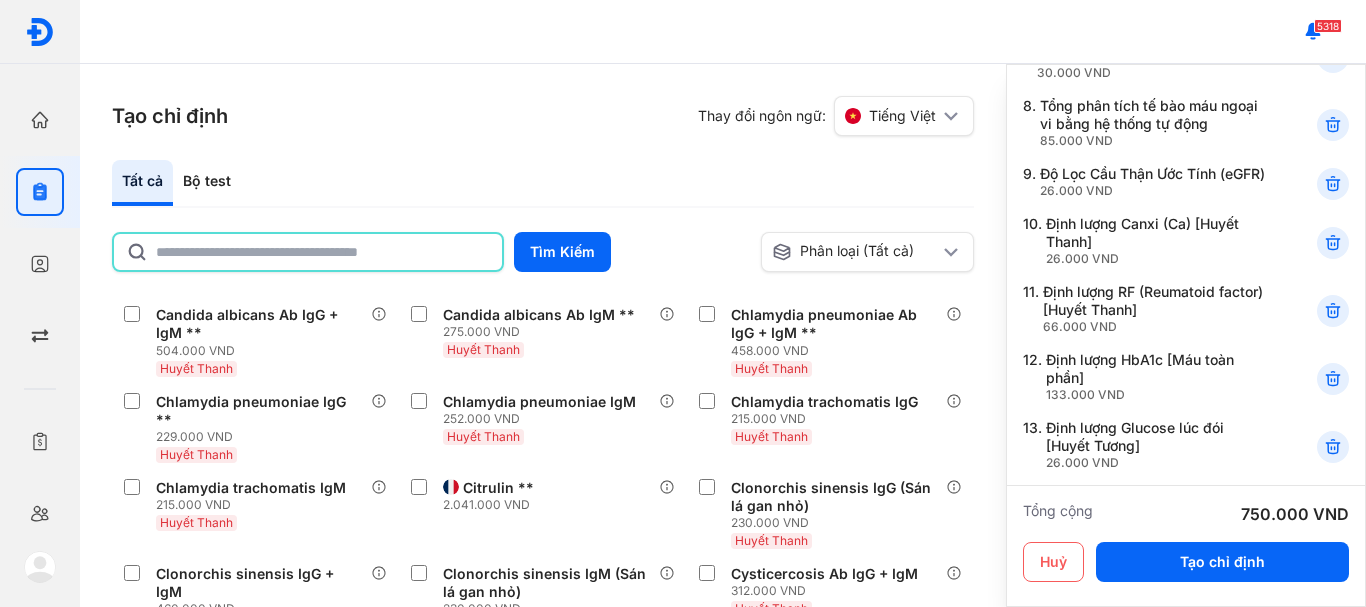 scroll, scrollTop: 563, scrollLeft: 0, axis: vertical 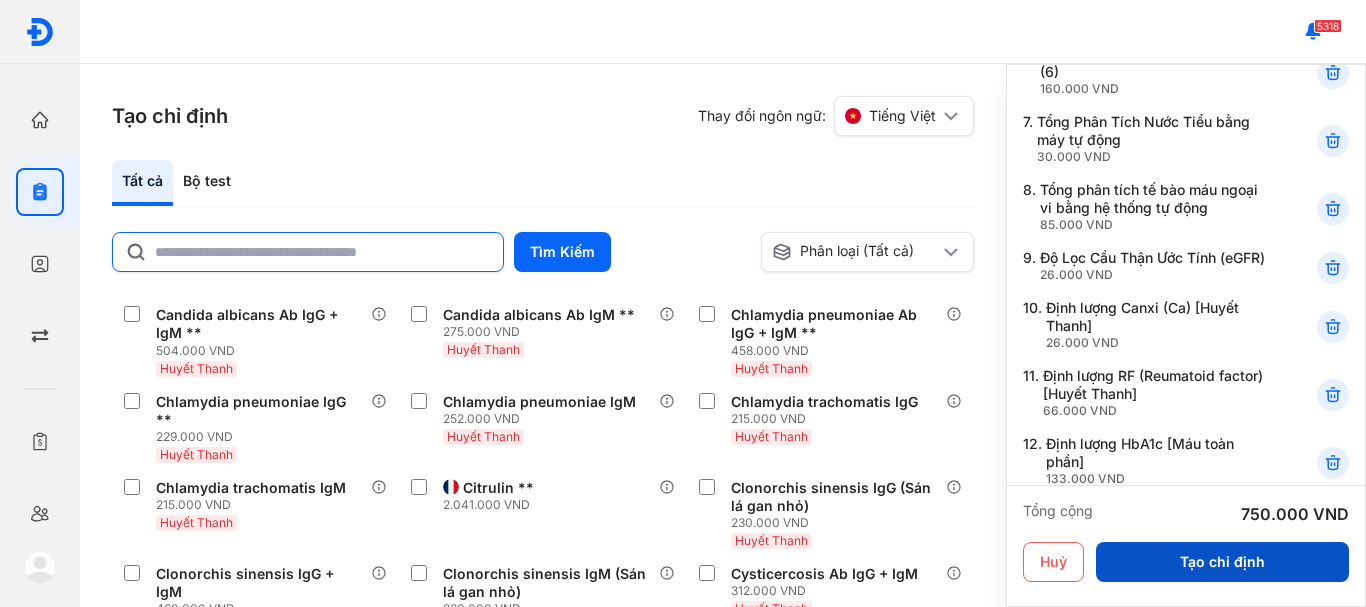 click on "Tạo chỉ định" at bounding box center (1222, 562) 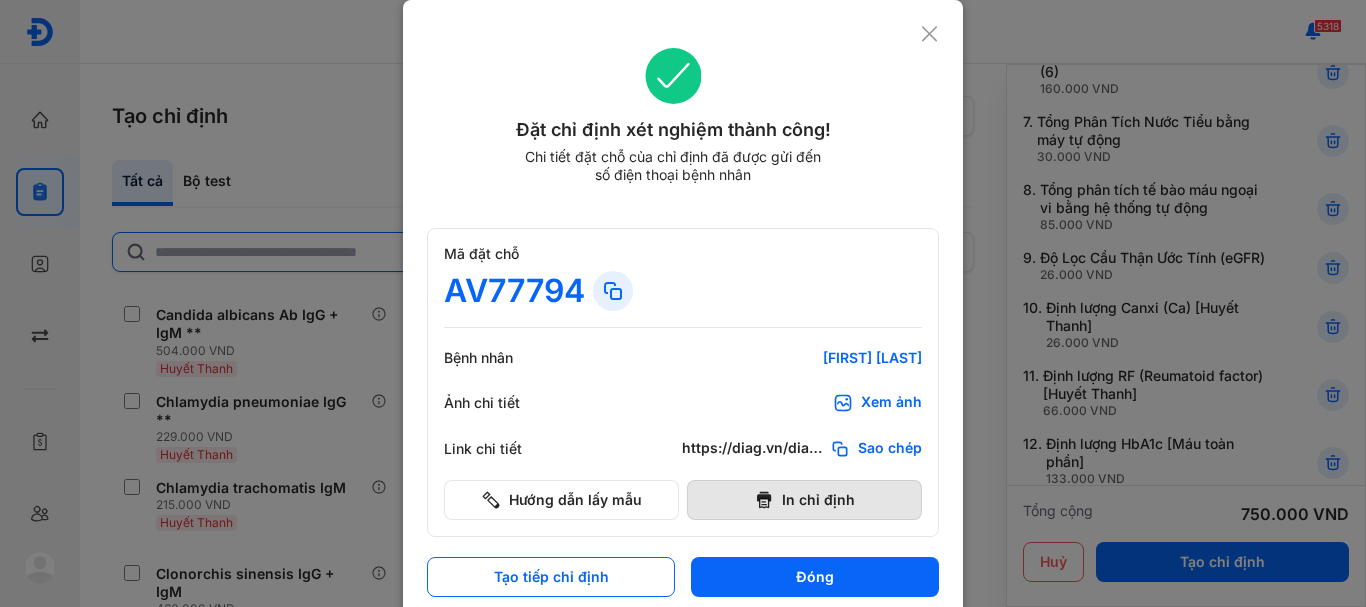 click on "In chỉ định" at bounding box center (804, 500) 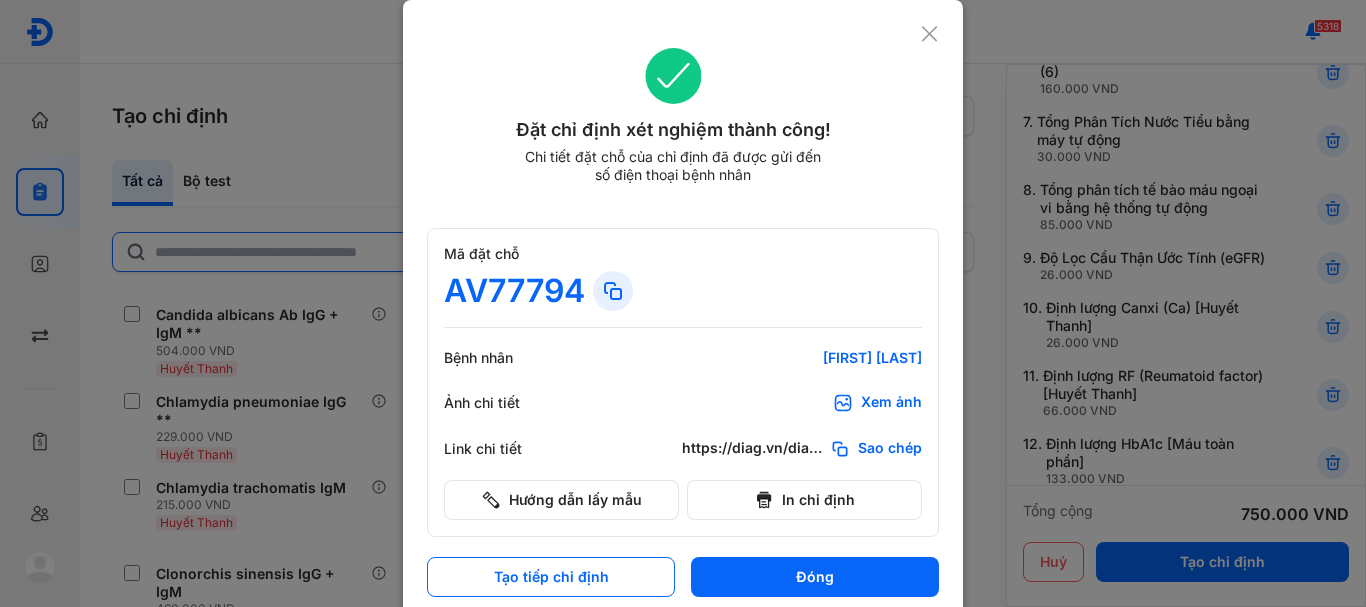 scroll, scrollTop: 0, scrollLeft: 0, axis: both 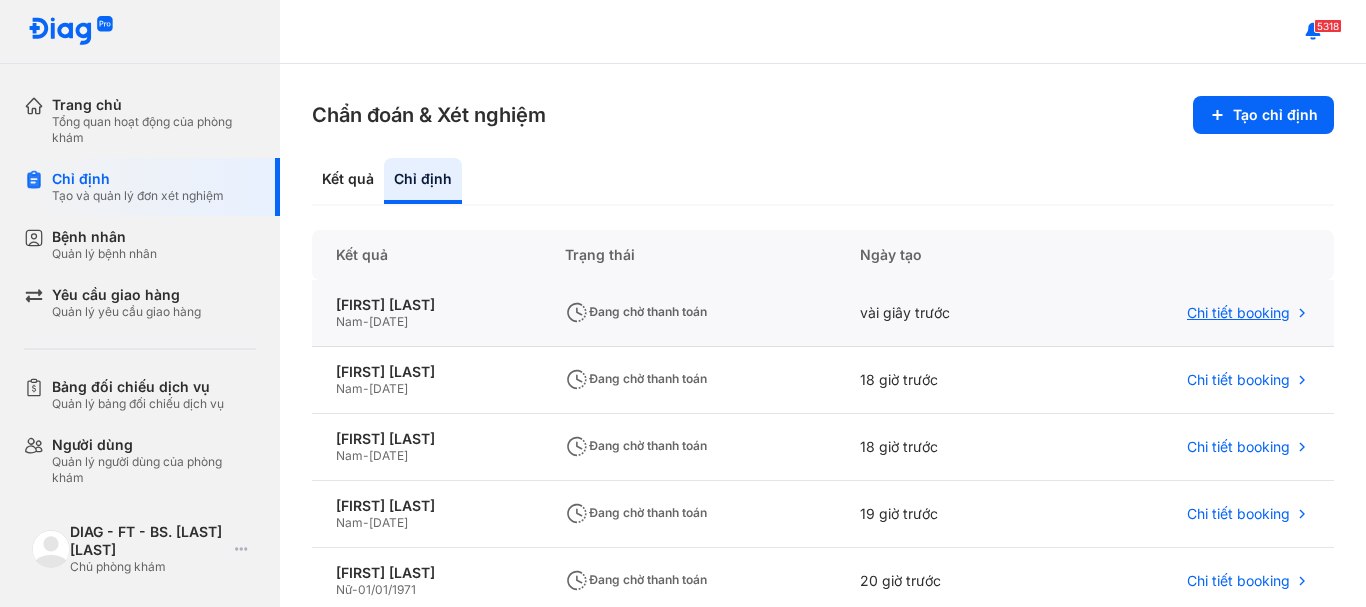 click on "Chi tiết booking" at bounding box center [1238, 313] 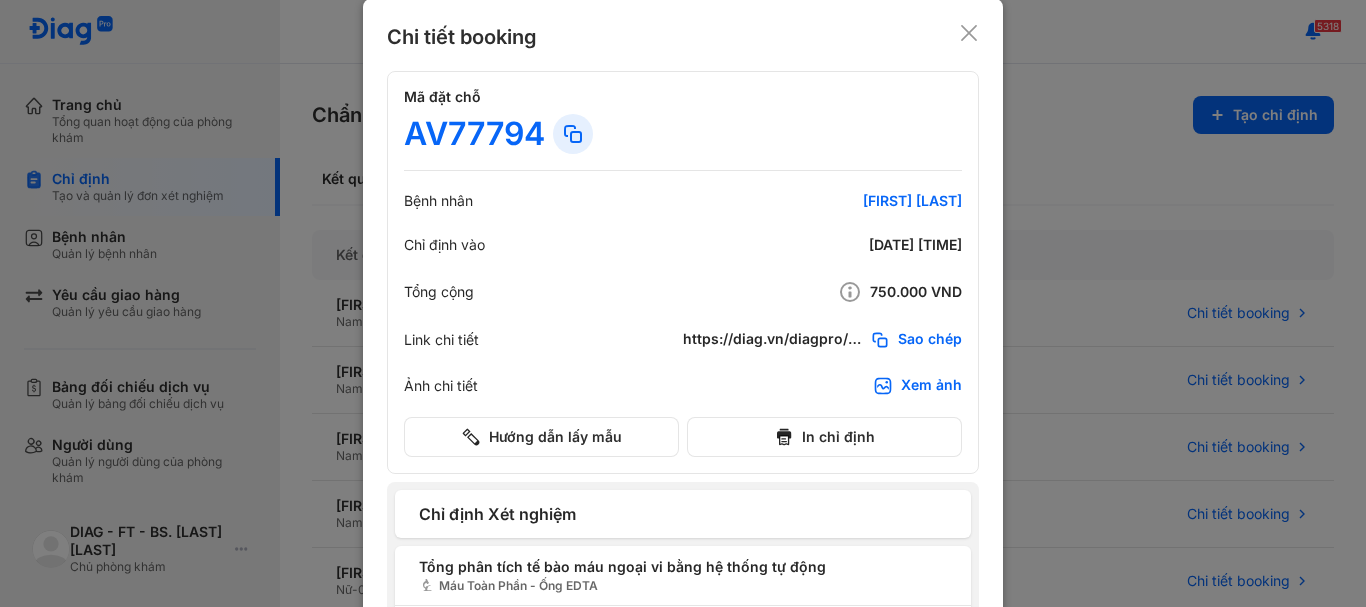 scroll, scrollTop: 0, scrollLeft: 0, axis: both 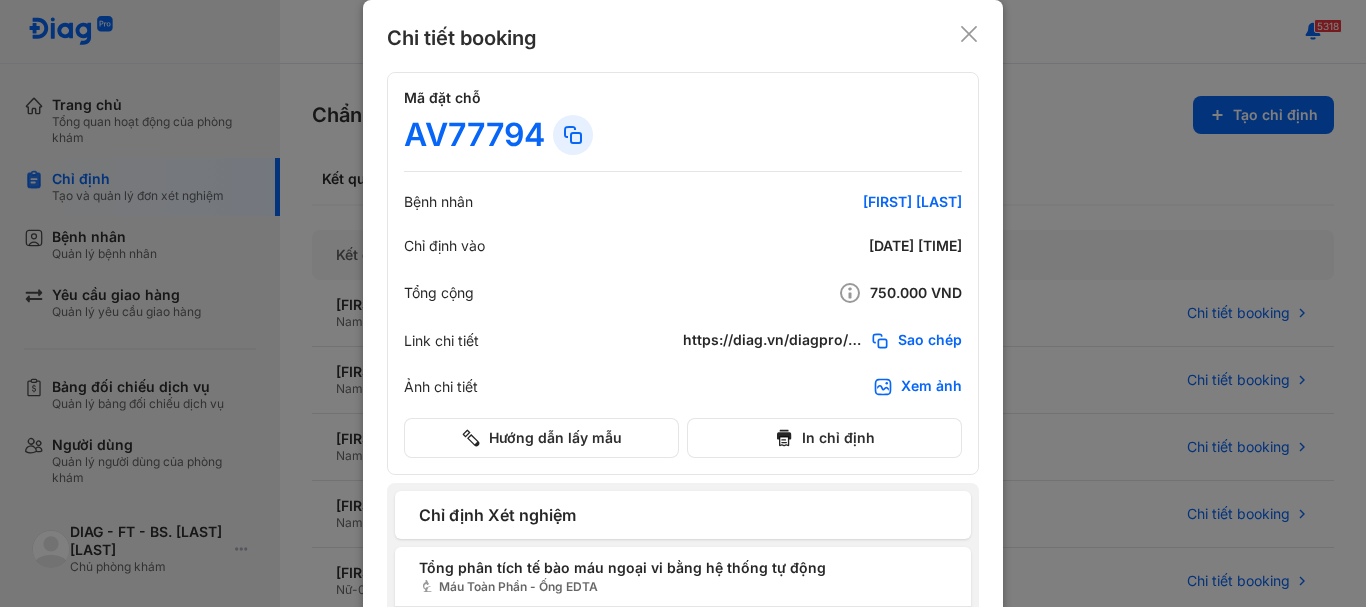 click 